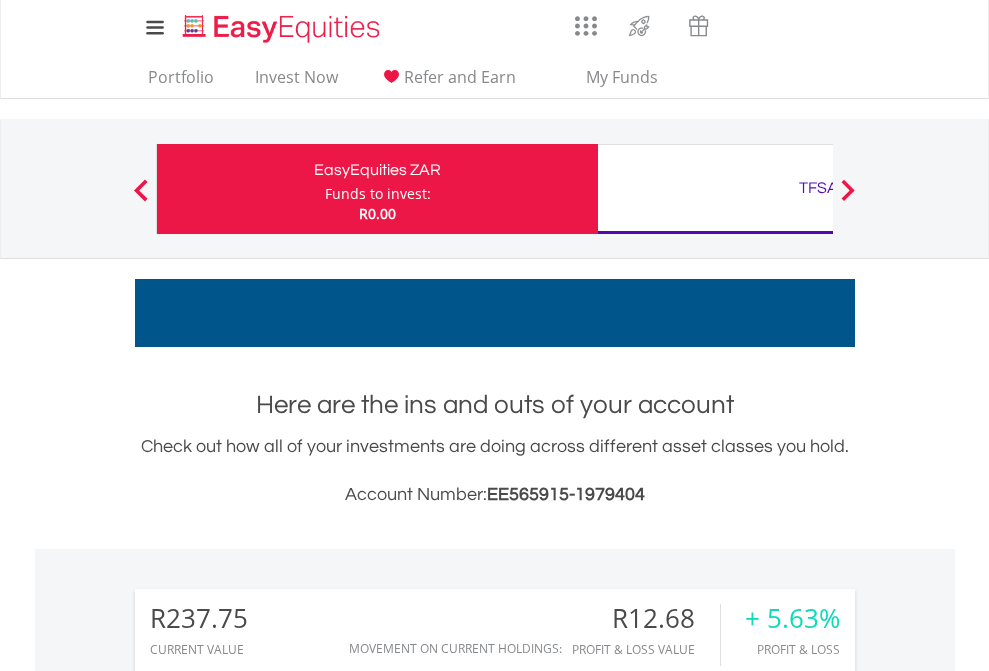scroll, scrollTop: 0, scrollLeft: 0, axis: both 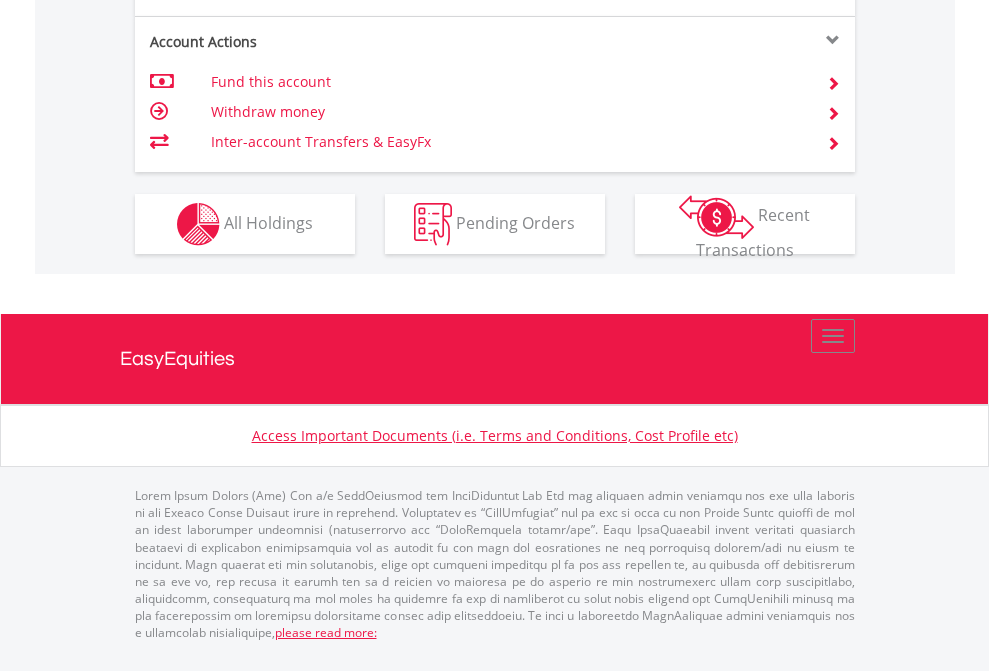 click on "Investment types" at bounding box center [706, -337] 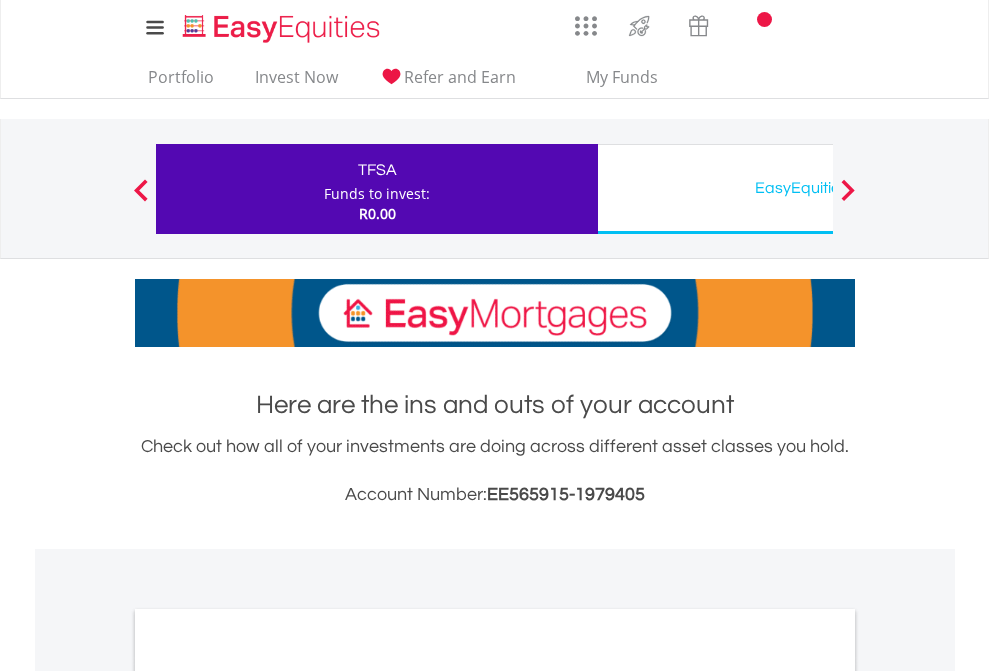 scroll, scrollTop: 0, scrollLeft: 0, axis: both 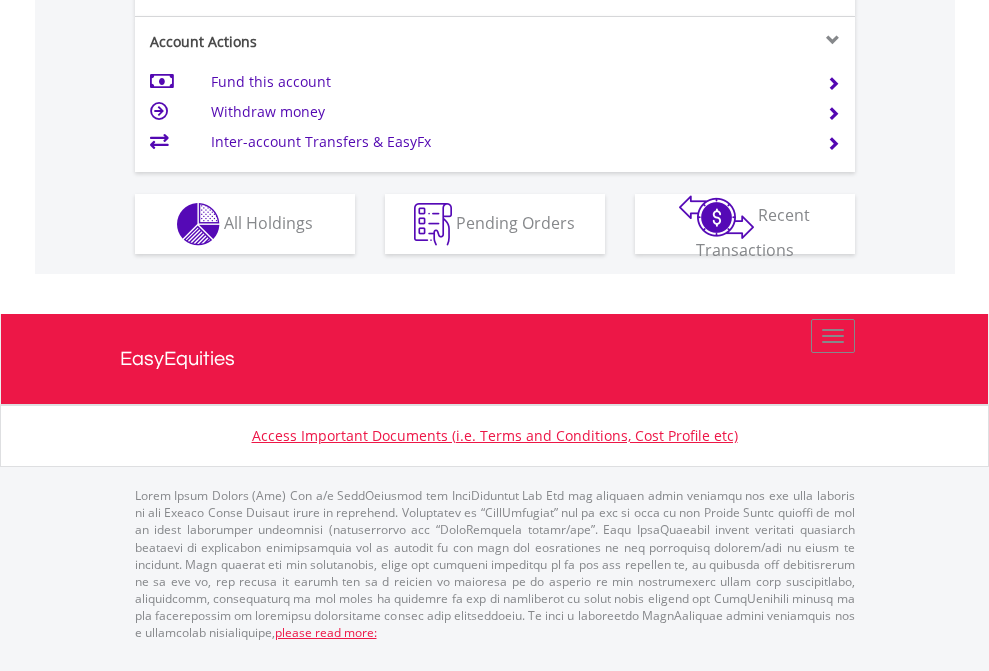 click on "Investment types" at bounding box center [706, -337] 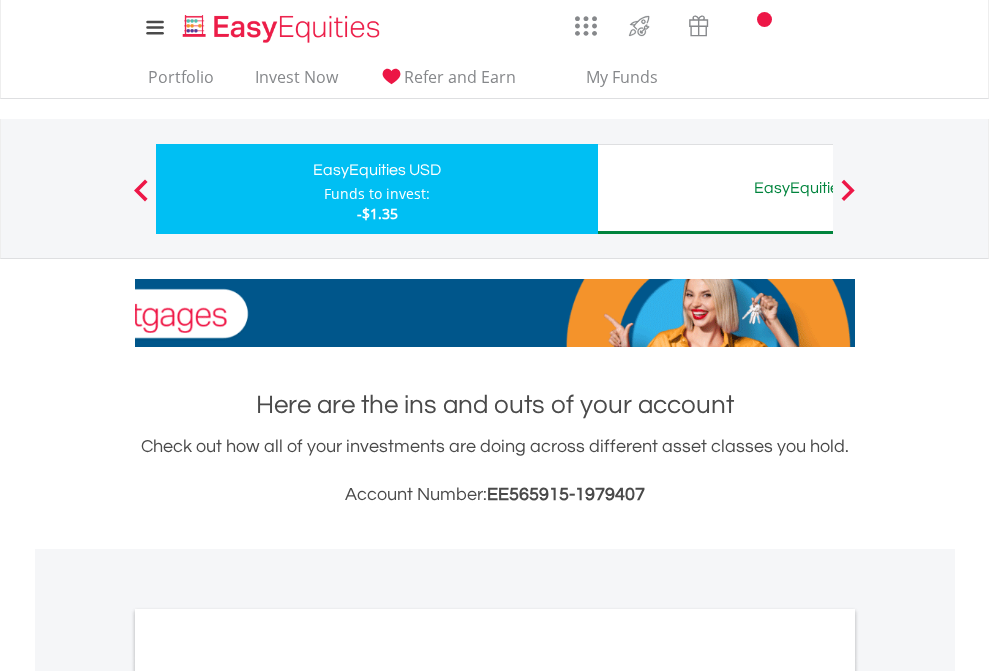 scroll, scrollTop: 0, scrollLeft: 0, axis: both 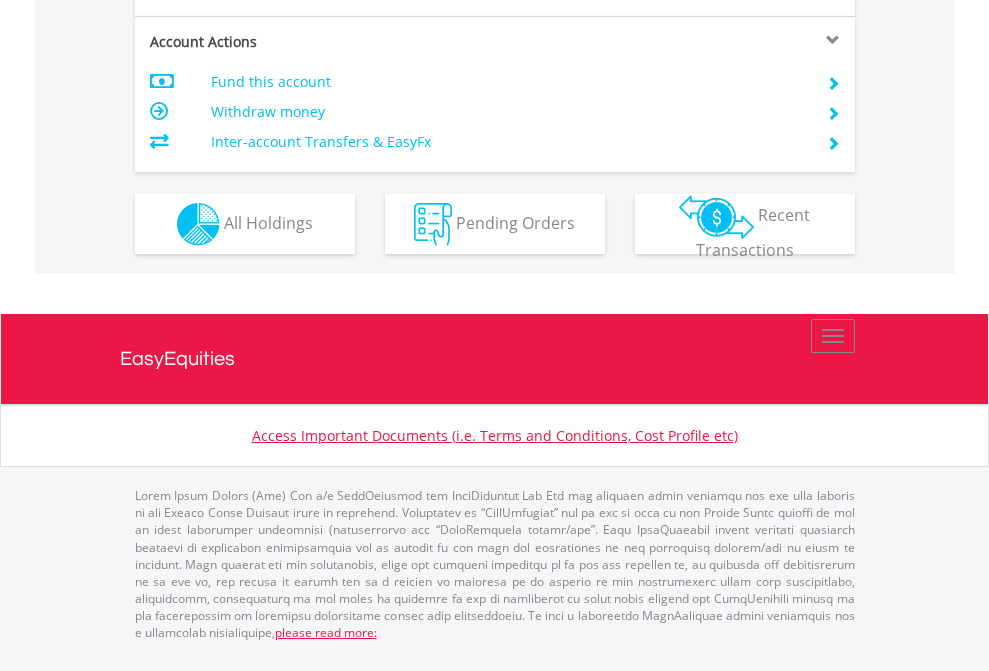 click on "Investment types" at bounding box center [706, -337] 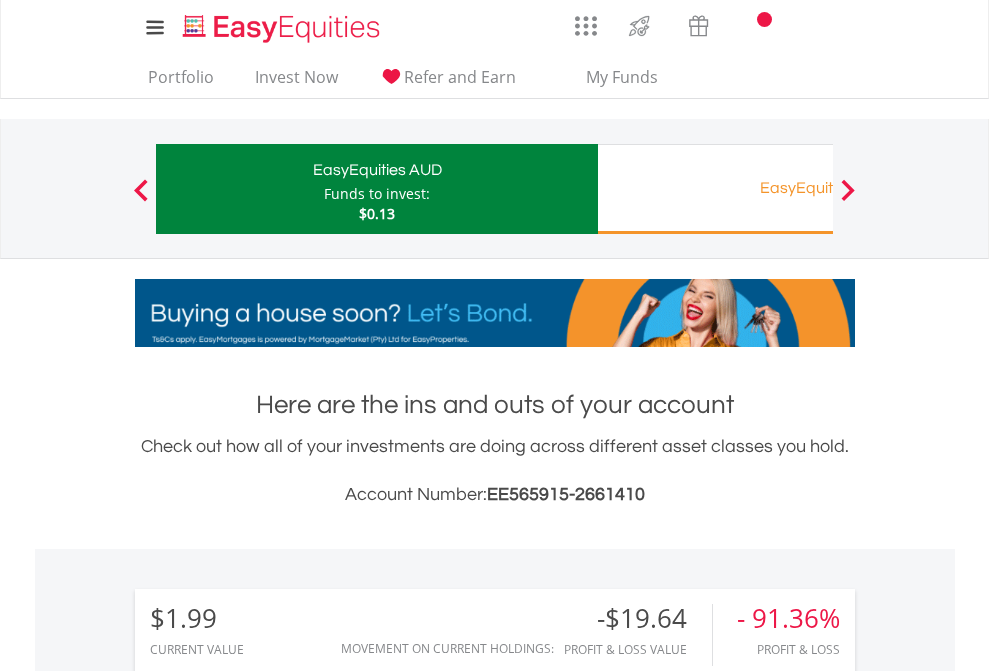 scroll, scrollTop: 0, scrollLeft: 0, axis: both 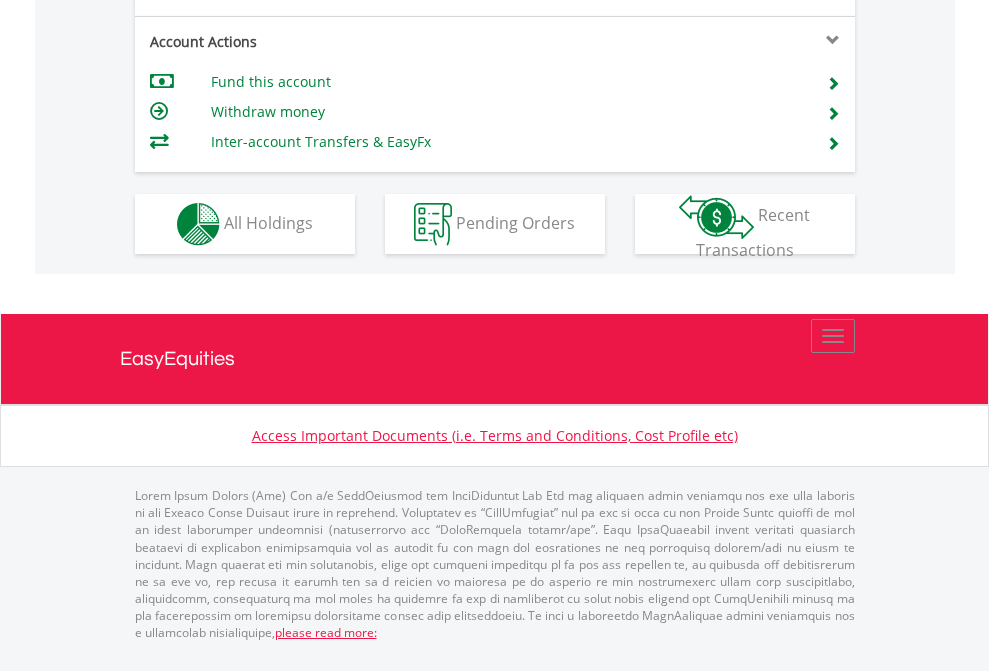 click on "Investment types" at bounding box center (706, -337) 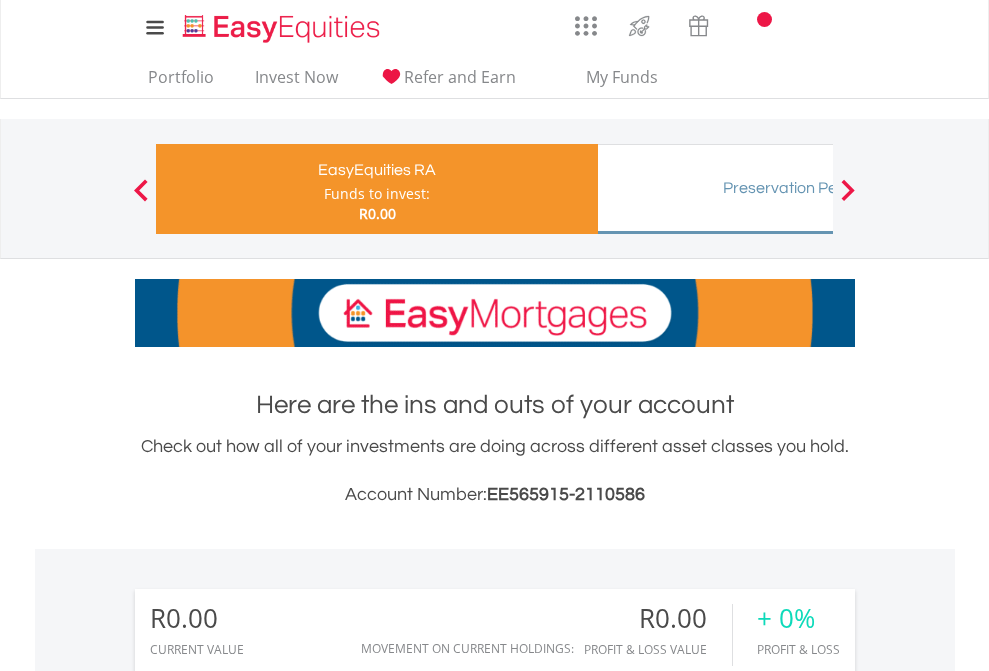 scroll, scrollTop: 0, scrollLeft: 0, axis: both 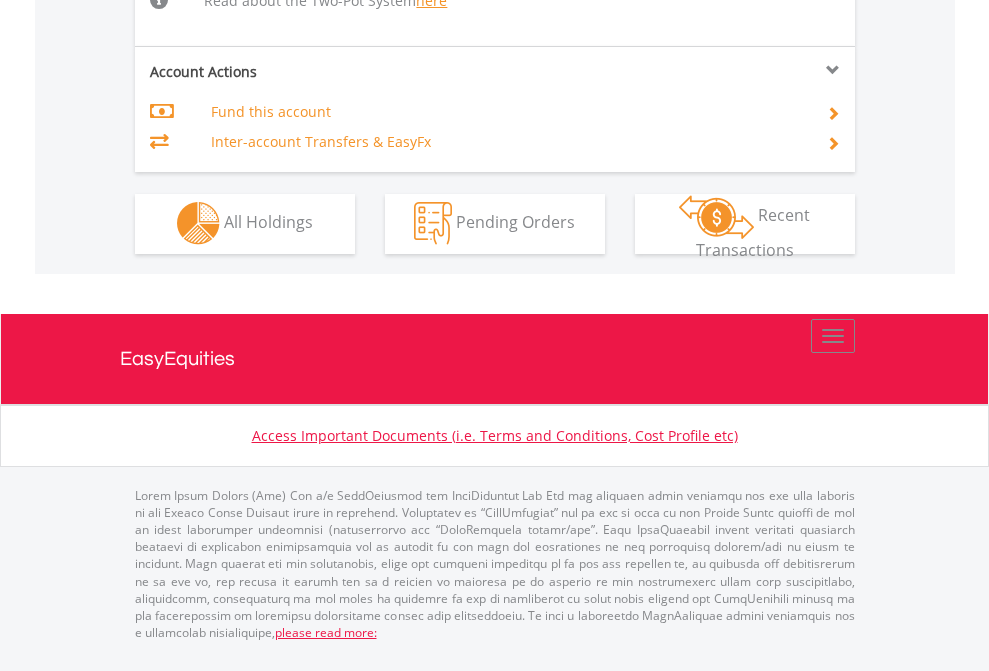 click on "Investment types" at bounding box center [706, -534] 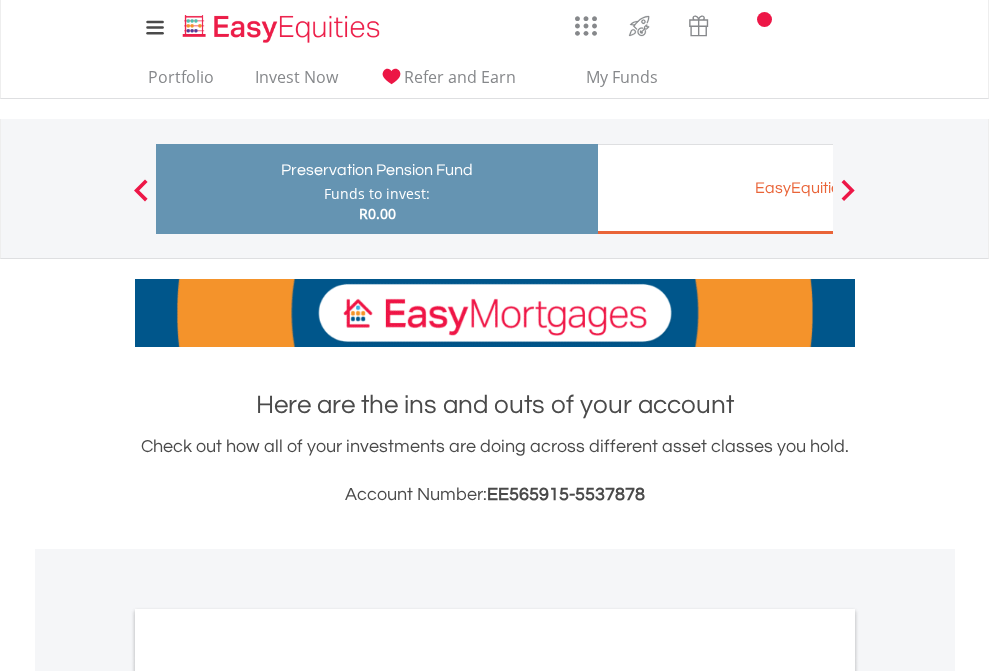 scroll, scrollTop: 0, scrollLeft: 0, axis: both 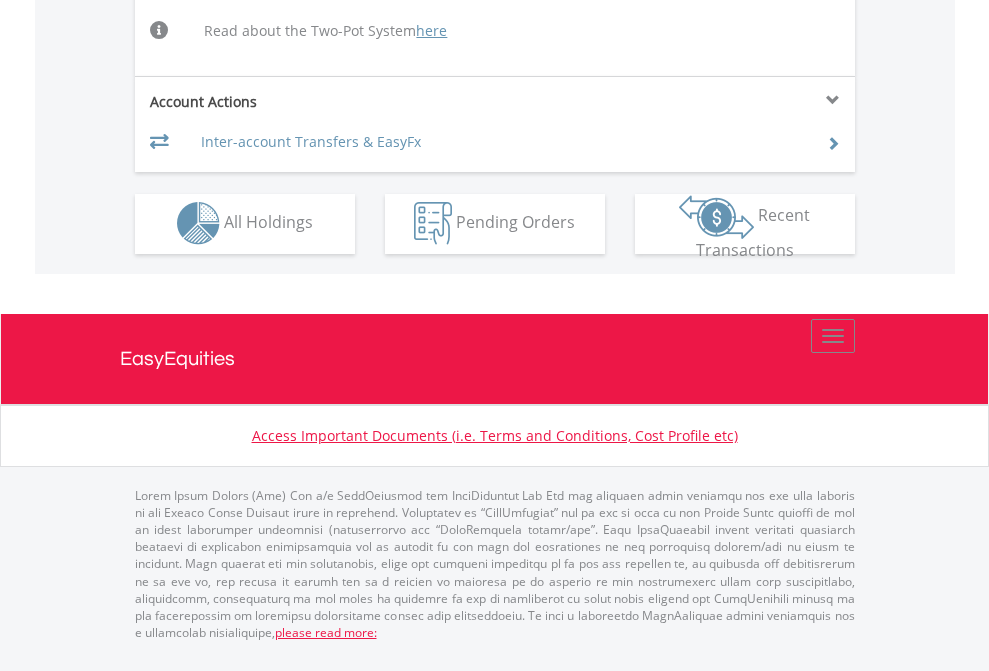 click on "Investment types" at bounding box center [706, -504] 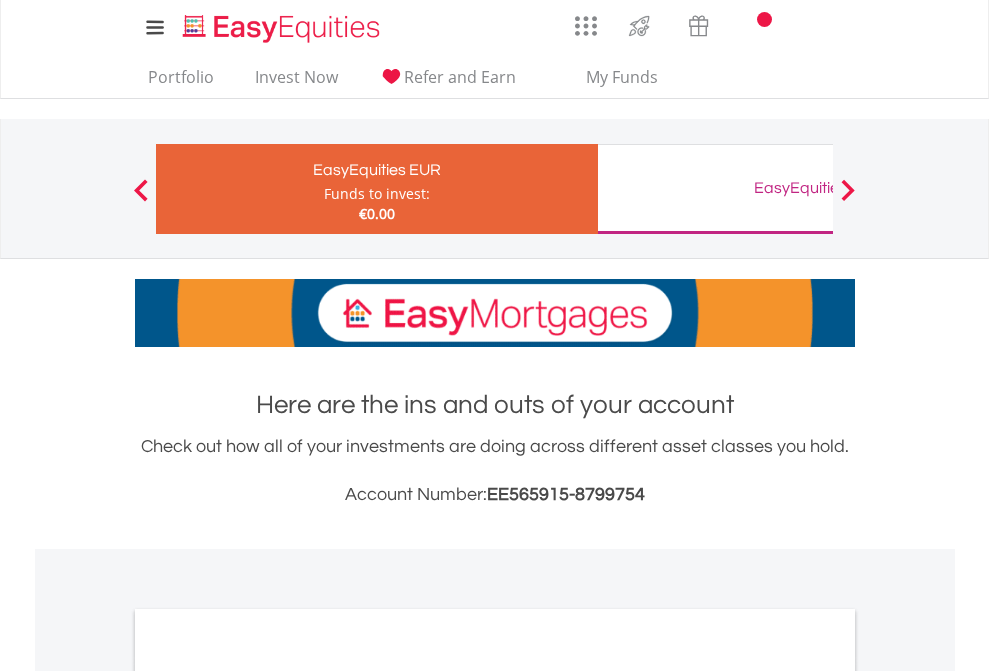 scroll, scrollTop: 0, scrollLeft: 0, axis: both 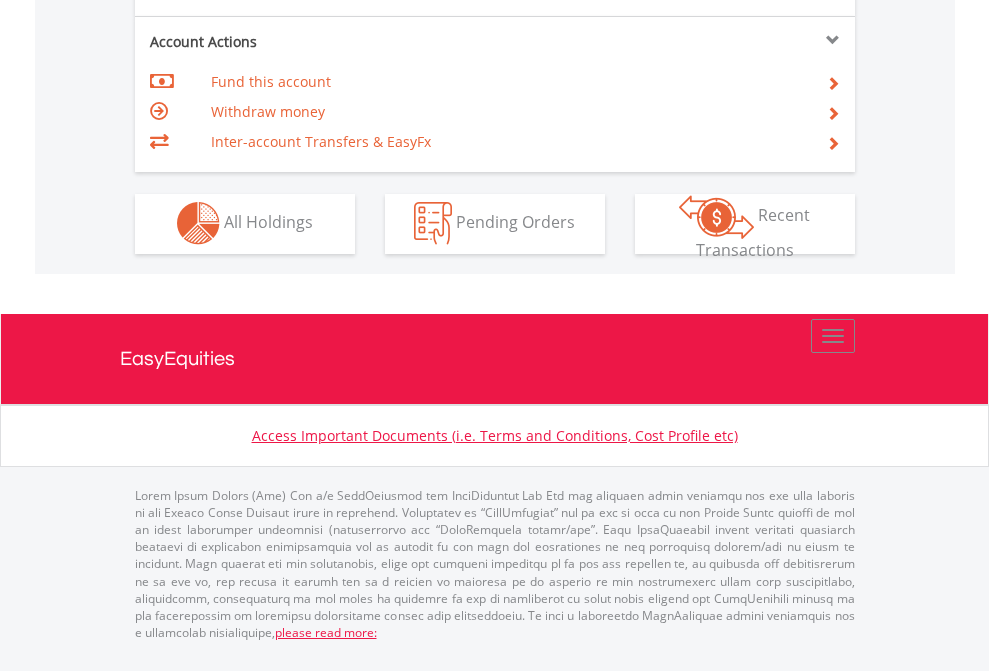 click on "Investment types" at bounding box center [706, -353] 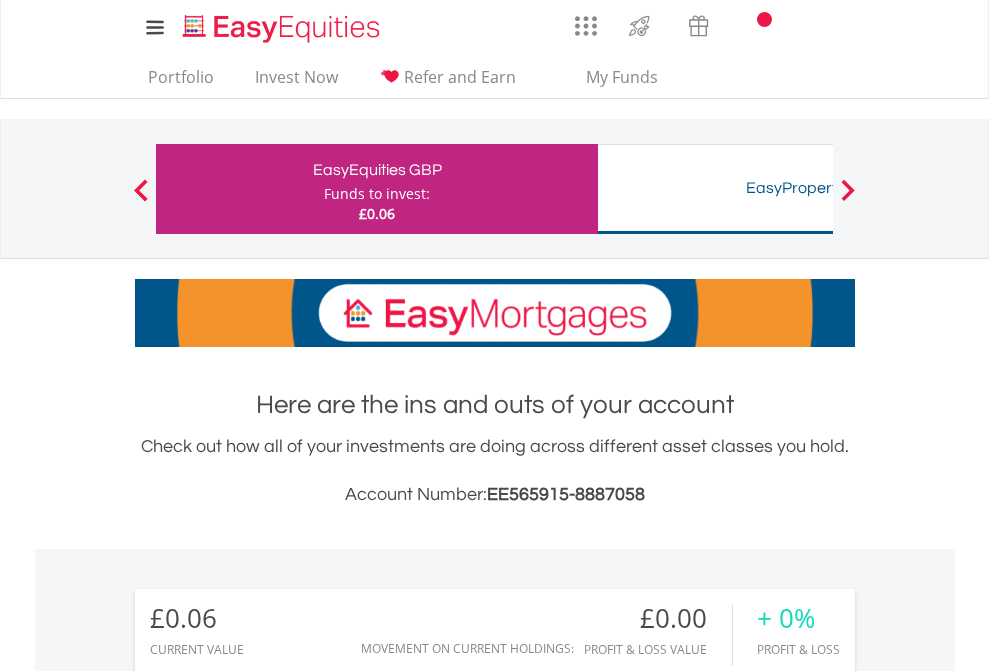 scroll, scrollTop: 0, scrollLeft: 0, axis: both 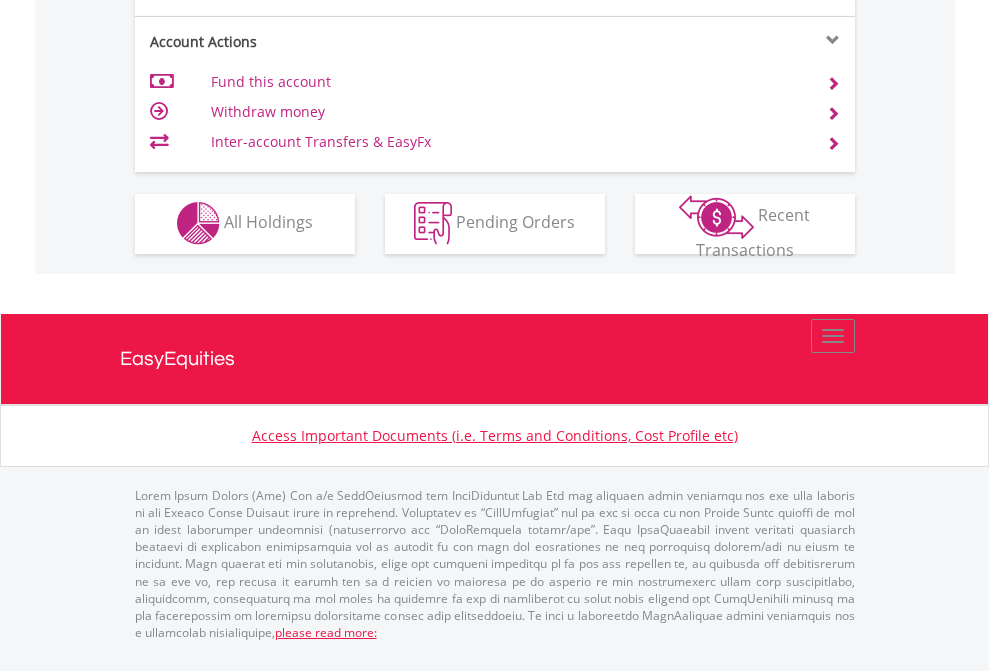 click on "Investment types" at bounding box center [706, -353] 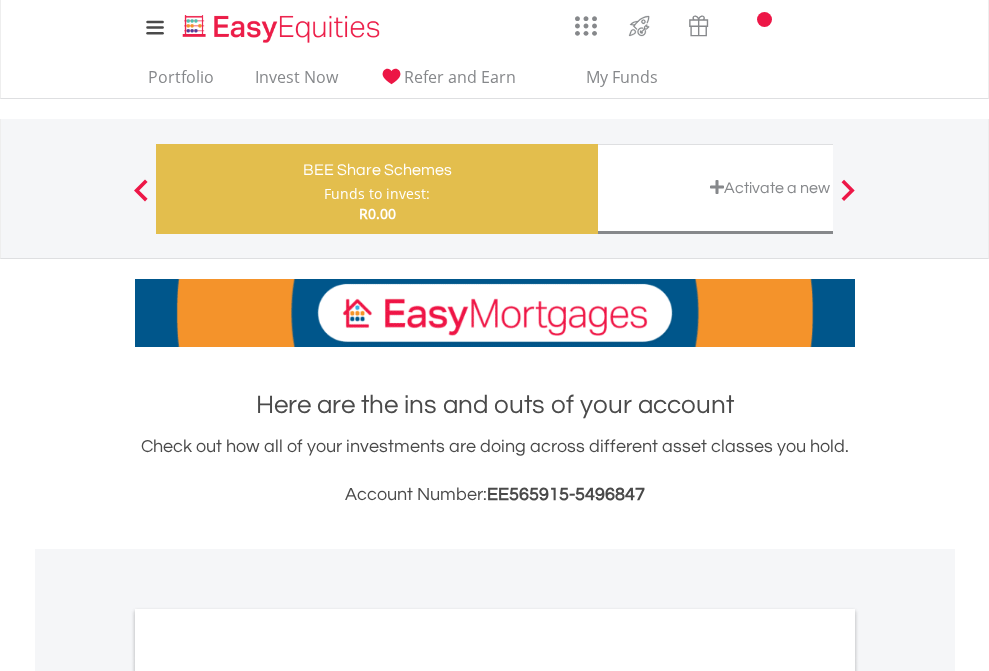 scroll, scrollTop: 0, scrollLeft: 0, axis: both 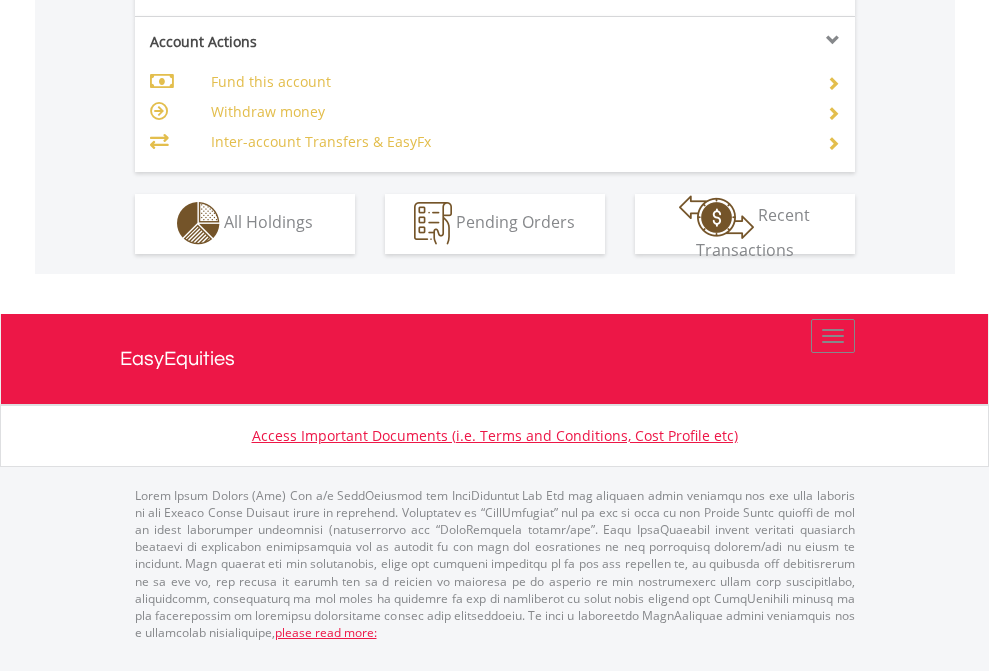 click on "Investment types" at bounding box center (706, -353) 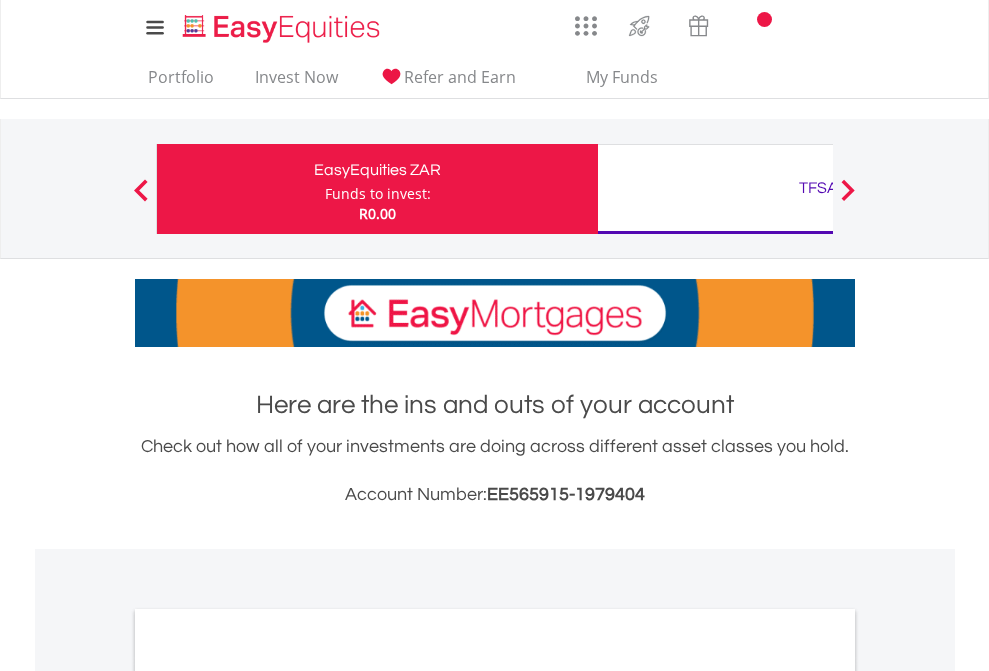 scroll, scrollTop: 1202, scrollLeft: 0, axis: vertical 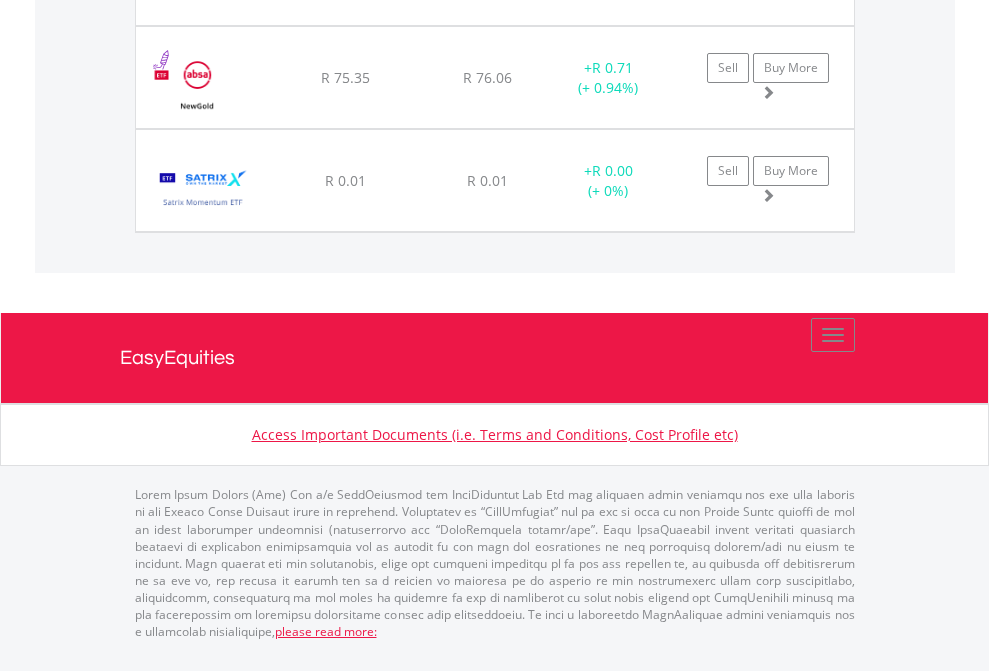 click on "TFSA" at bounding box center (818, -1665) 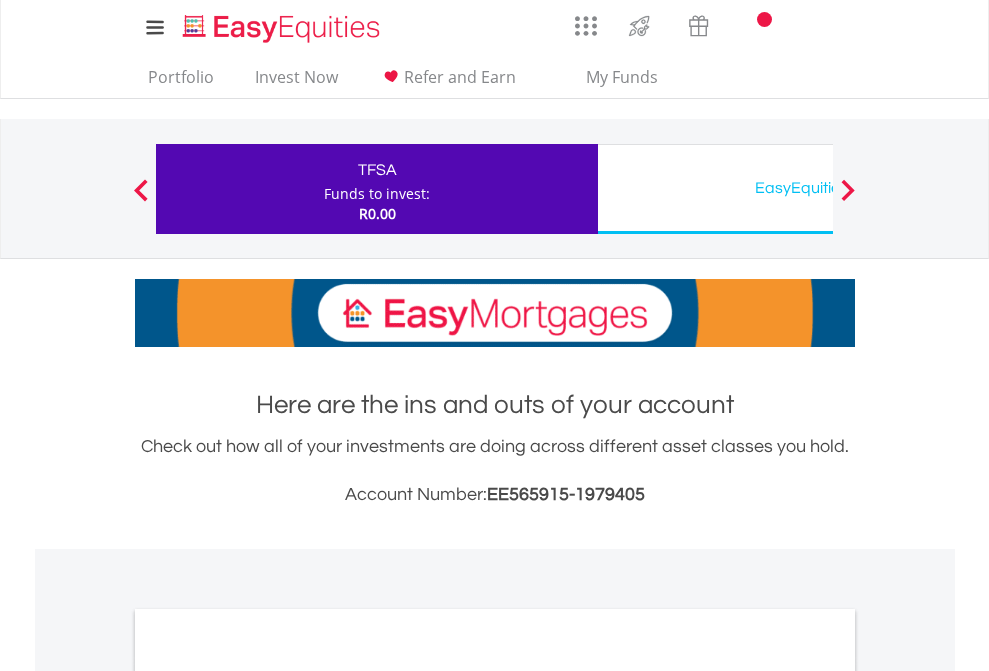 scroll, scrollTop: 0, scrollLeft: 0, axis: both 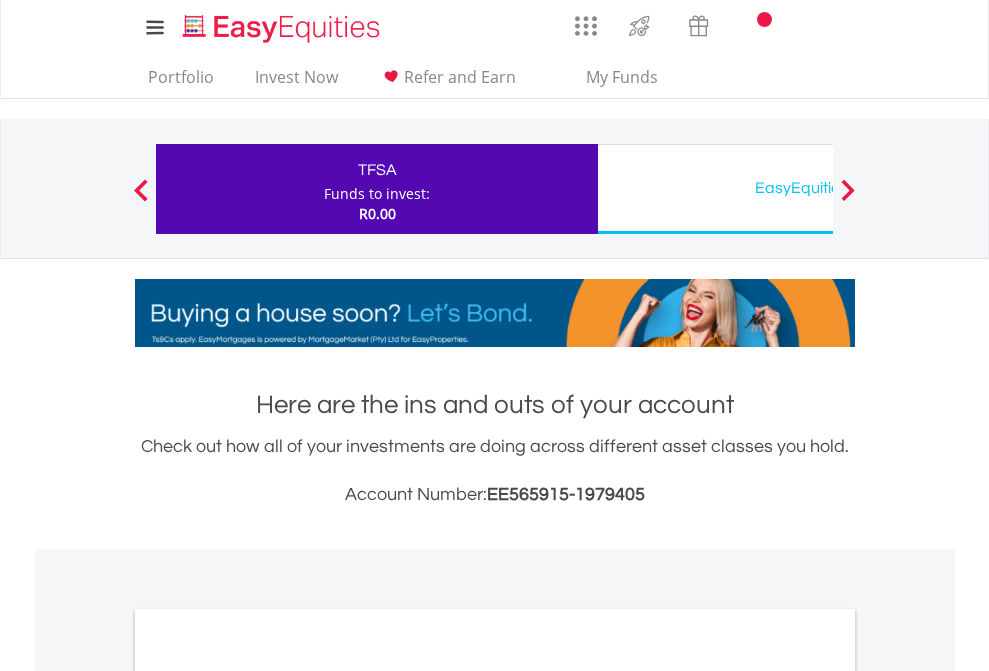click on "All Holdings" at bounding box center (268, 1096) 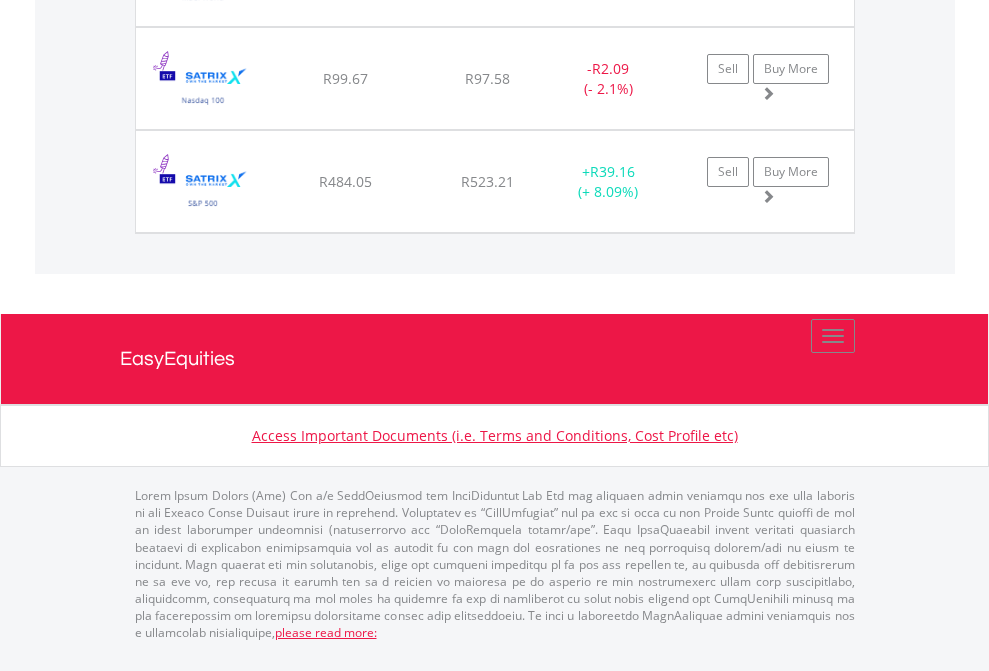 click on "EasyEquities USD" at bounding box center (818, -1174) 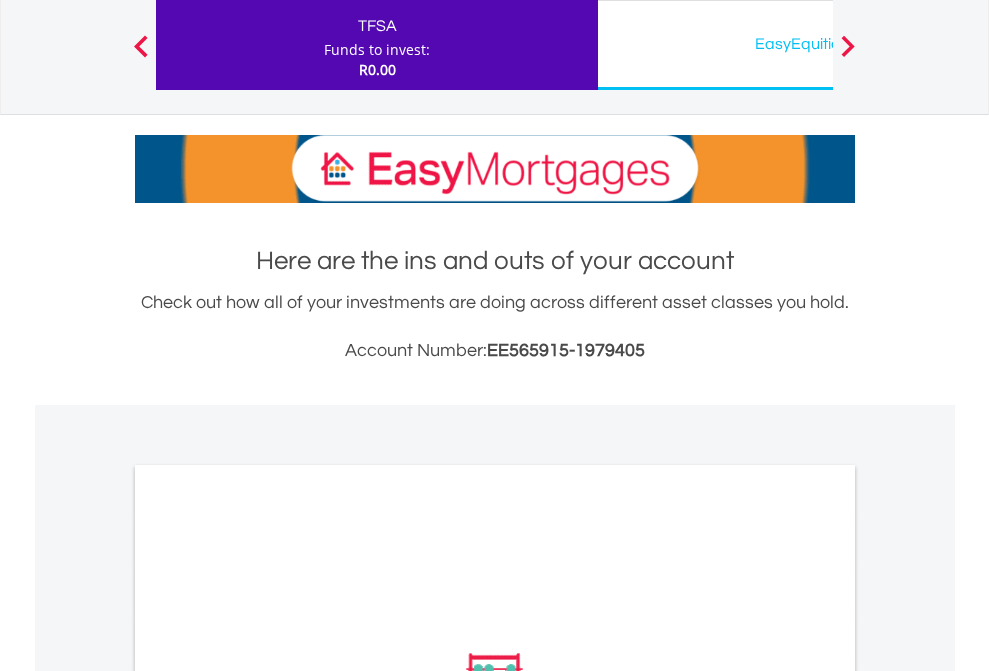 click on "All Holdings" at bounding box center (268, 952) 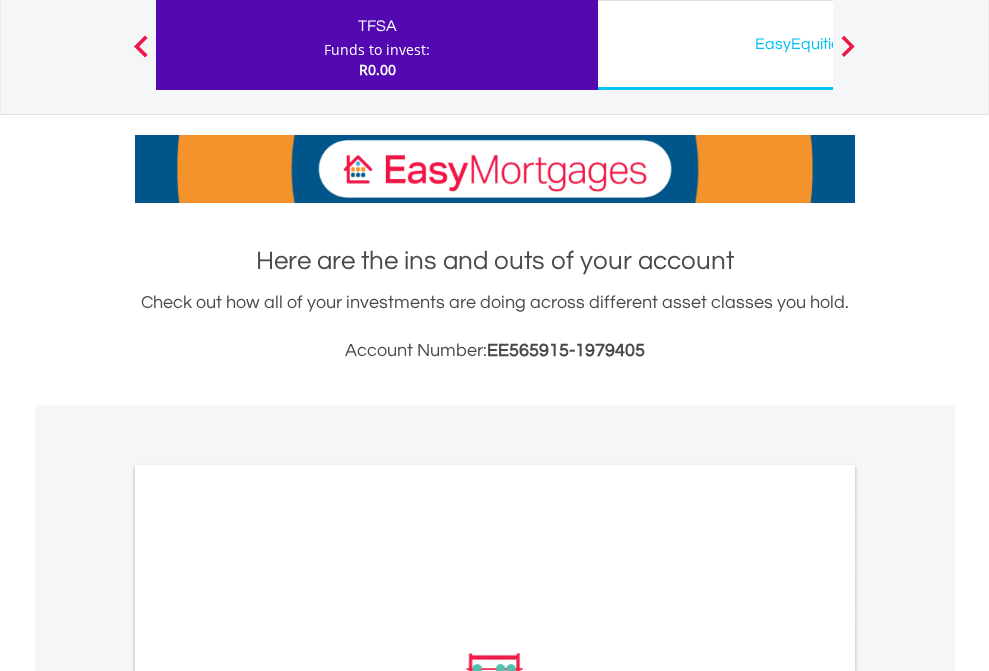 scroll, scrollTop: 1202, scrollLeft: 0, axis: vertical 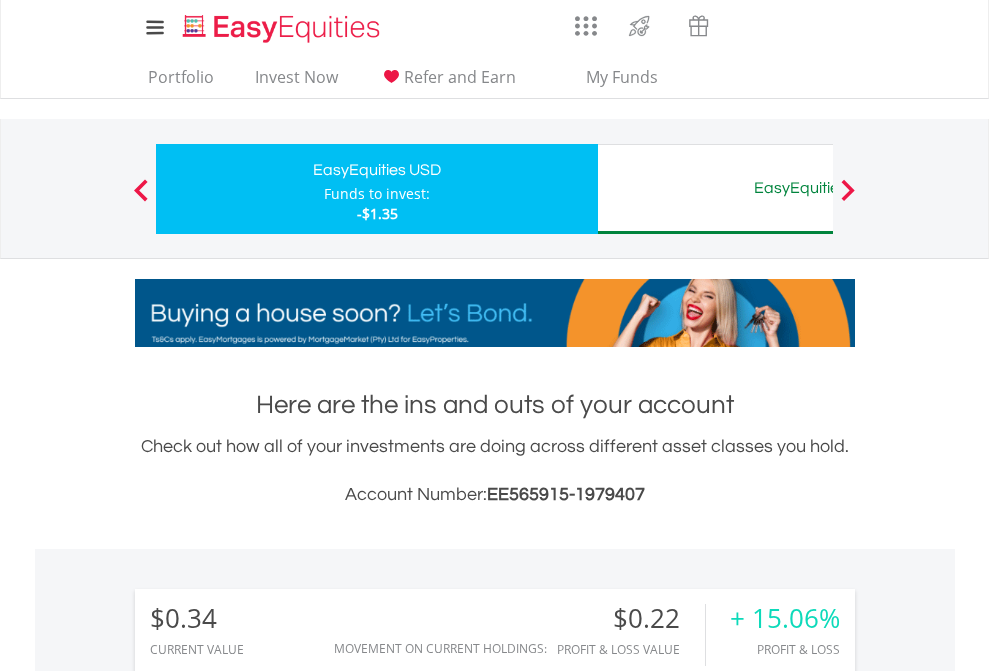 click on "EasyEquities AUD" at bounding box center [818, 188] 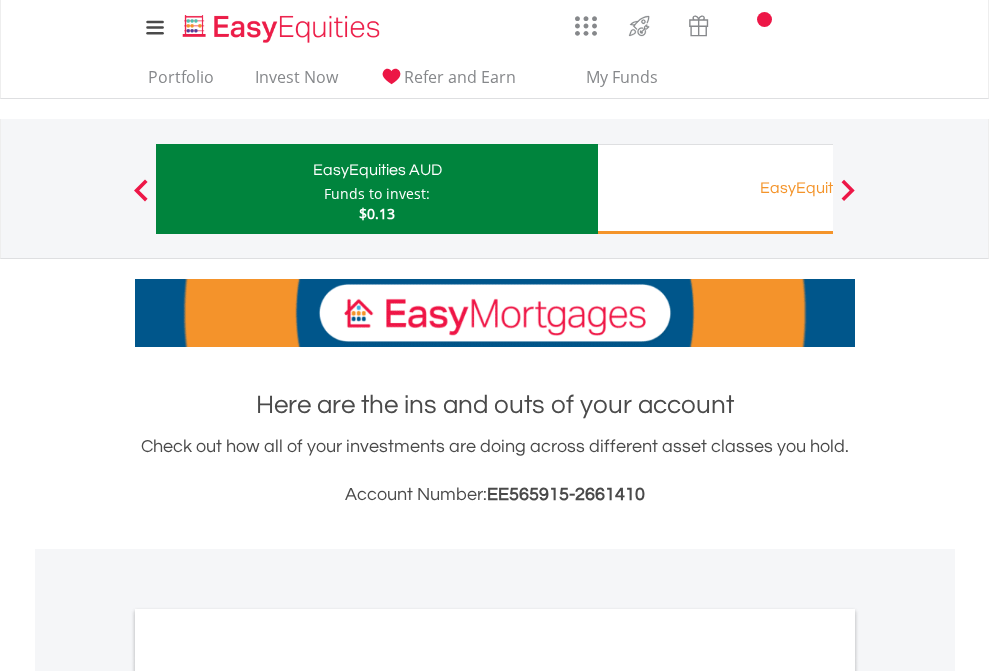 scroll, scrollTop: 1202, scrollLeft: 0, axis: vertical 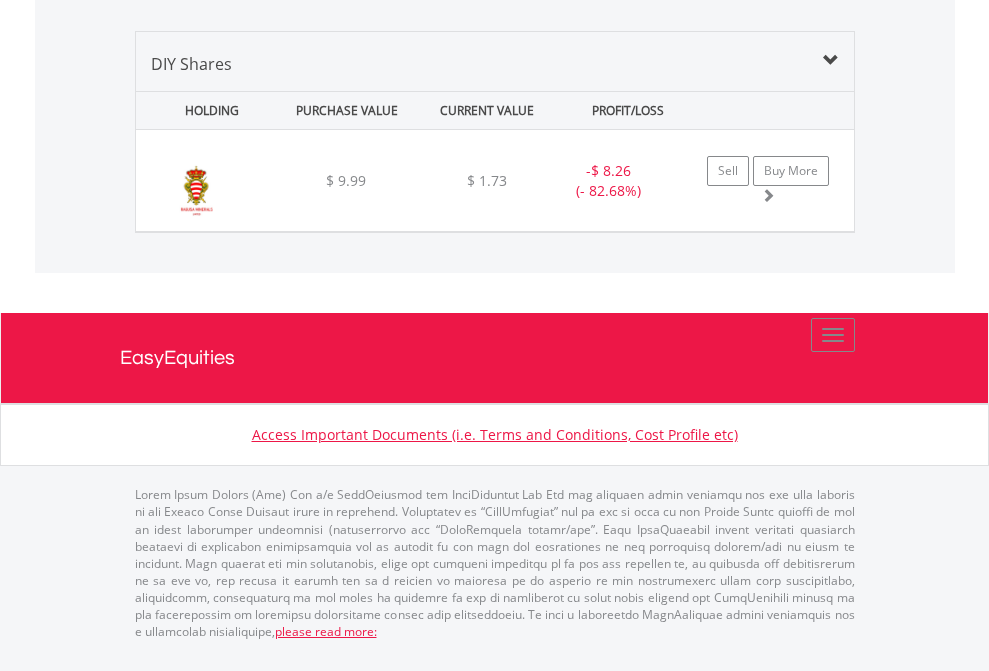 click on "EasyEquities RA" at bounding box center (818, -1339) 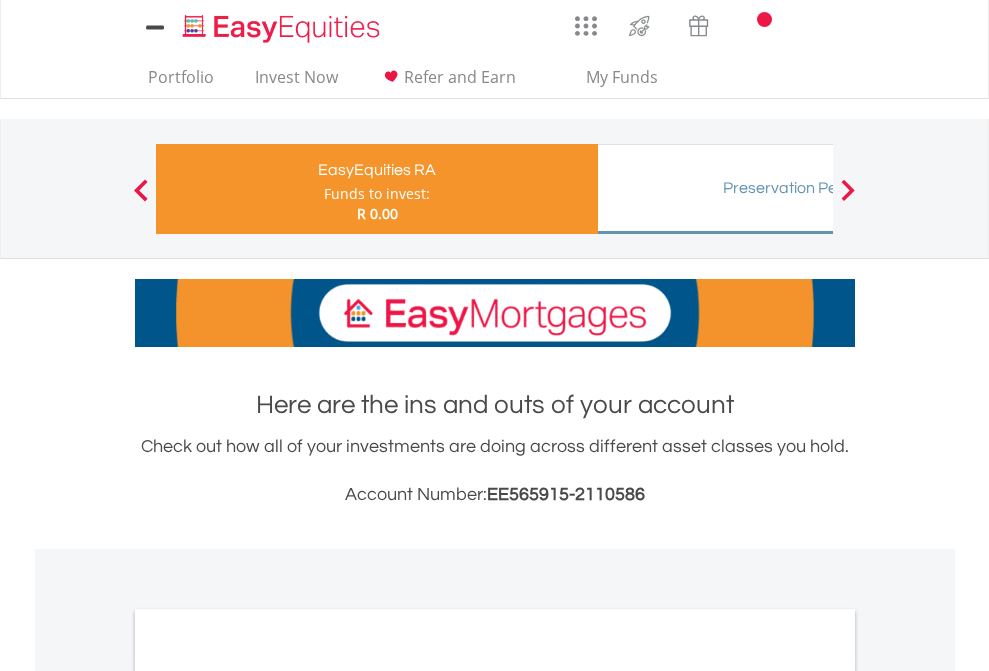 scroll, scrollTop: 0, scrollLeft: 0, axis: both 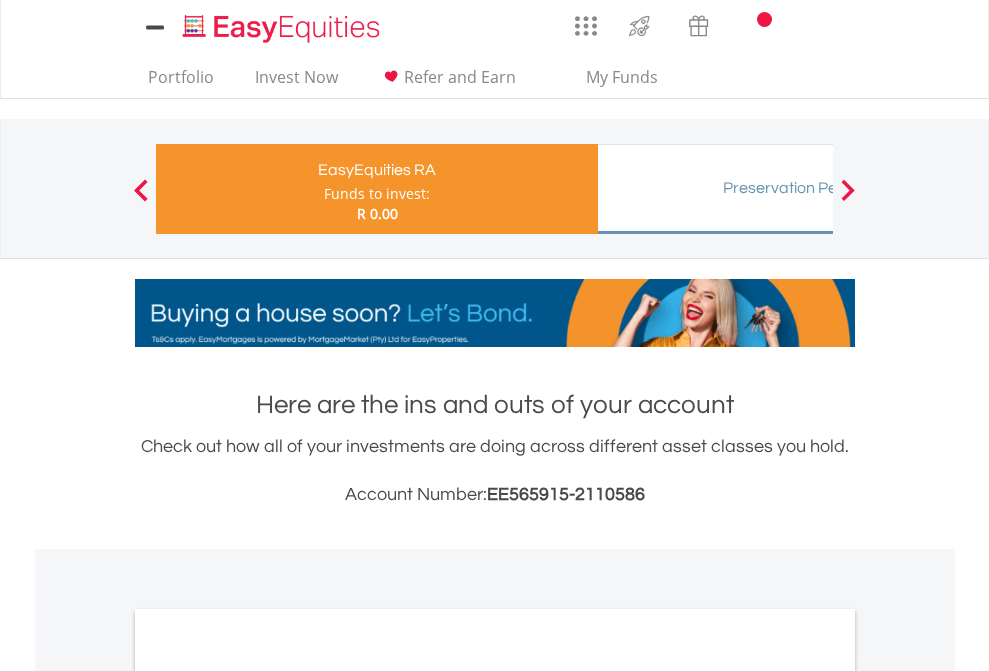 click on "All Holdings" at bounding box center (268, 1066) 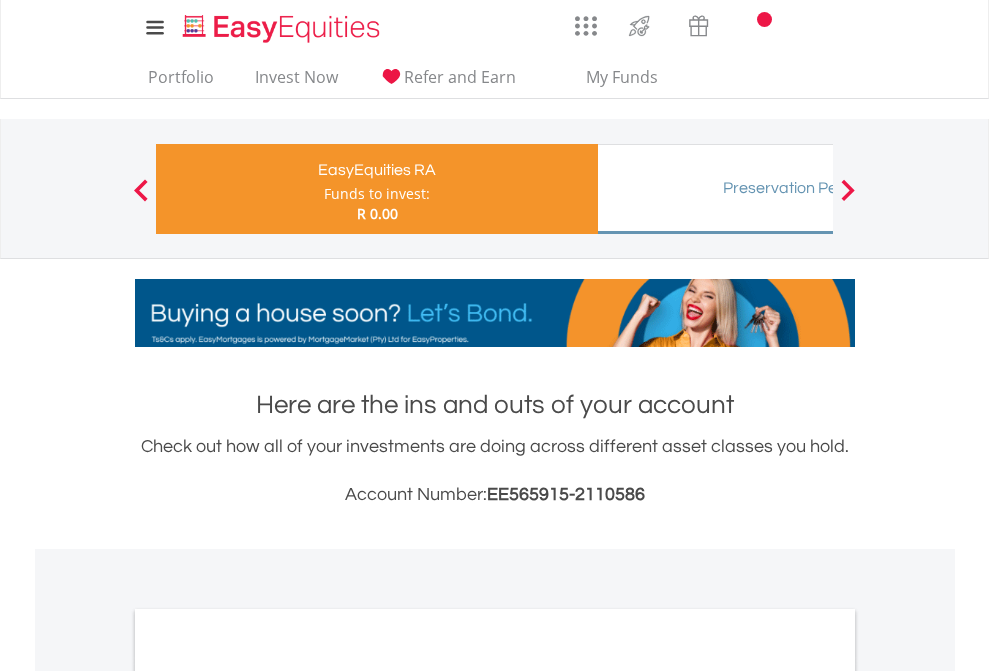 scroll, scrollTop: 1202, scrollLeft: 0, axis: vertical 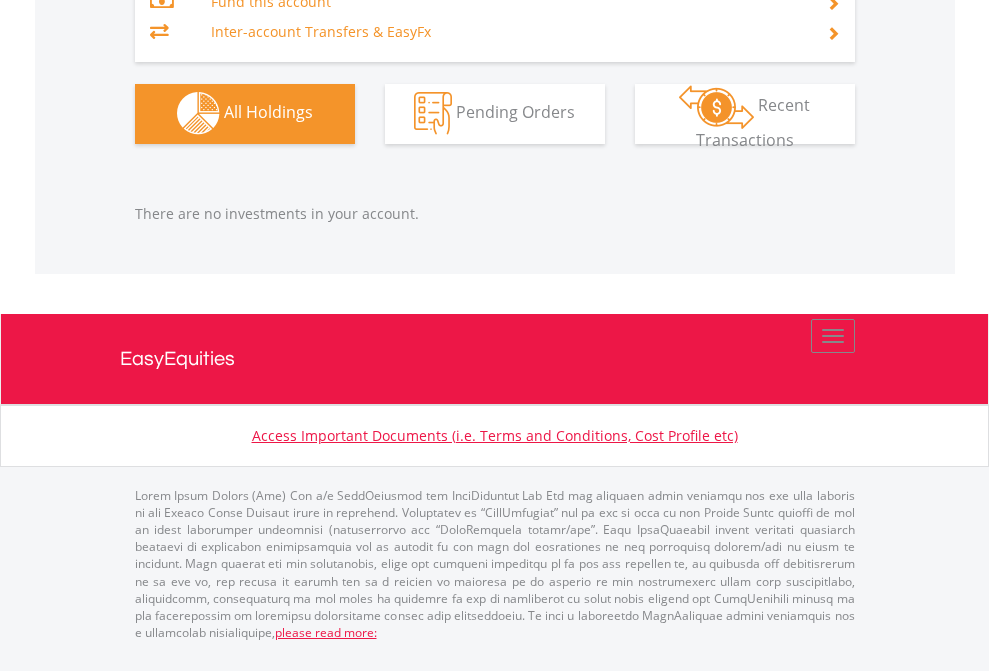 click on "Preservation Pension Fund" at bounding box center (818, -1323) 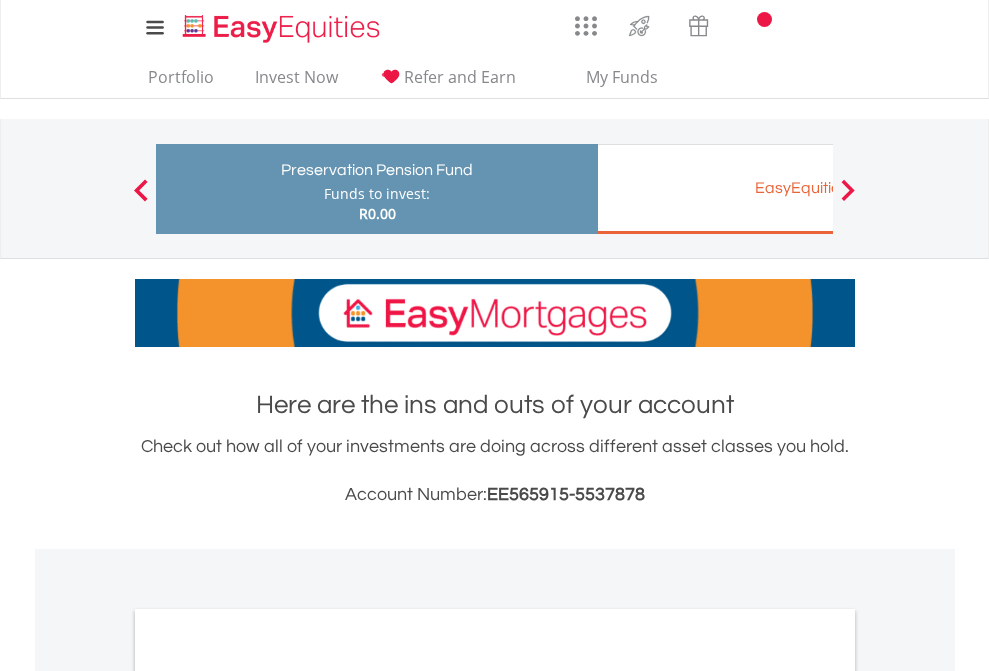 scroll, scrollTop: 1202, scrollLeft: 0, axis: vertical 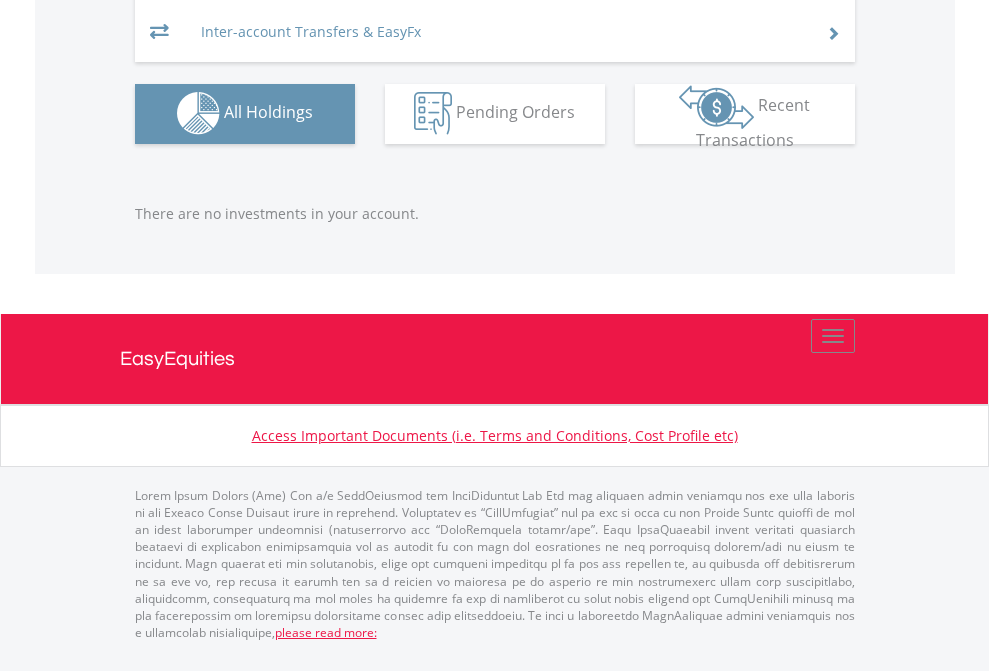 click on "EasyEquities EUR" at bounding box center (818, -1293) 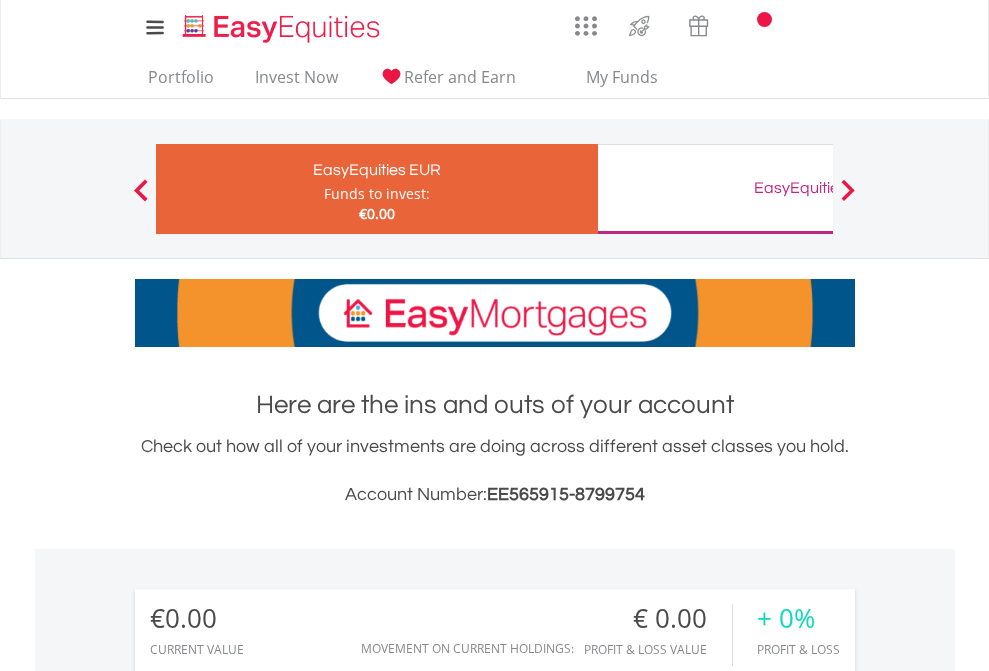 scroll, scrollTop: 1486, scrollLeft: 0, axis: vertical 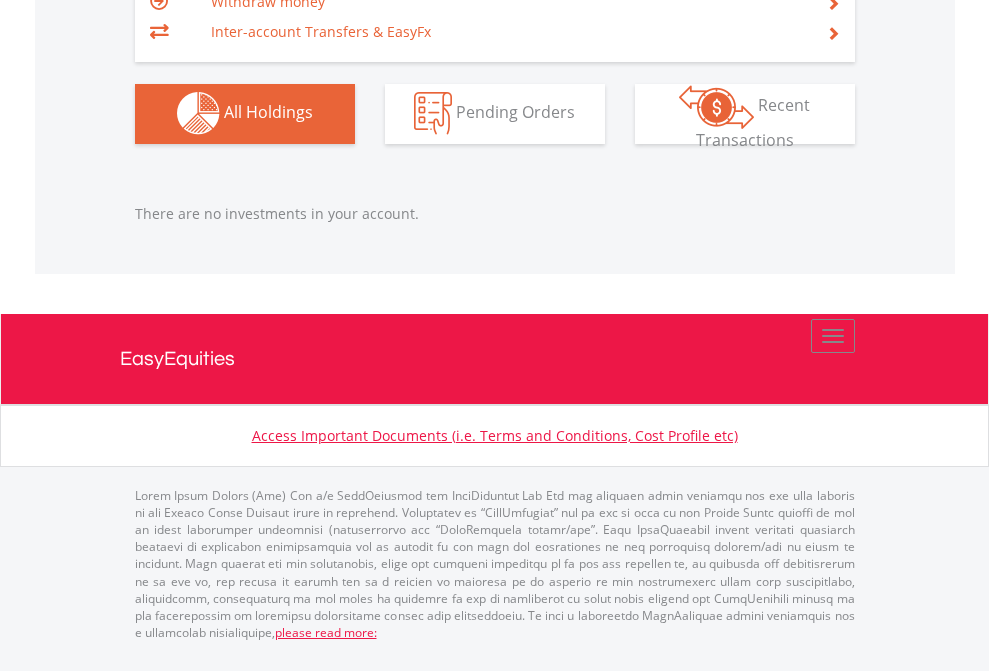click on "EasyEquities GBP" at bounding box center [818, -1142] 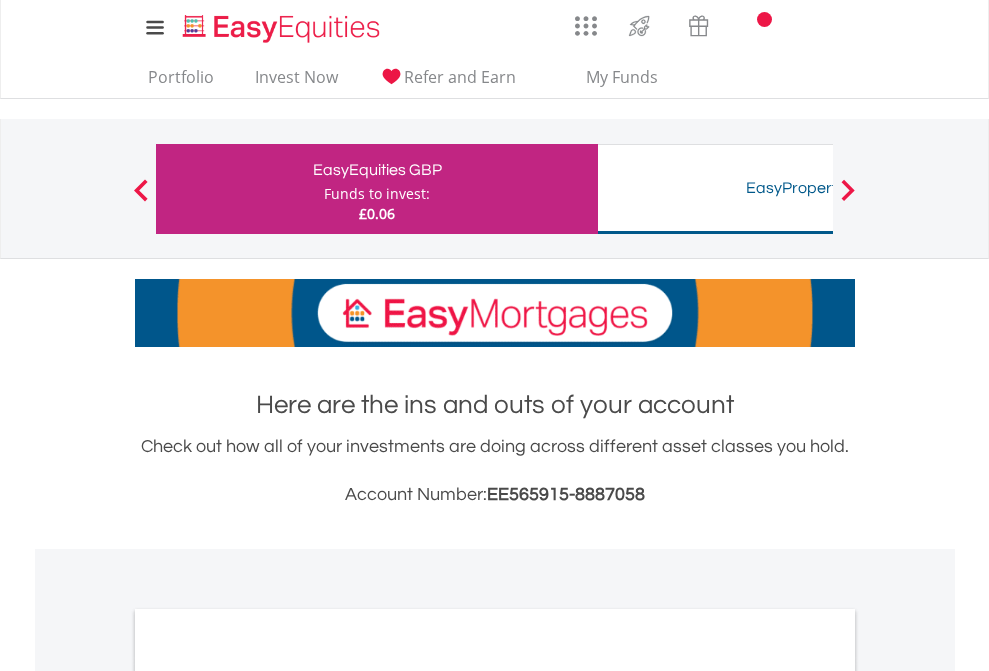 scroll, scrollTop: 1202, scrollLeft: 0, axis: vertical 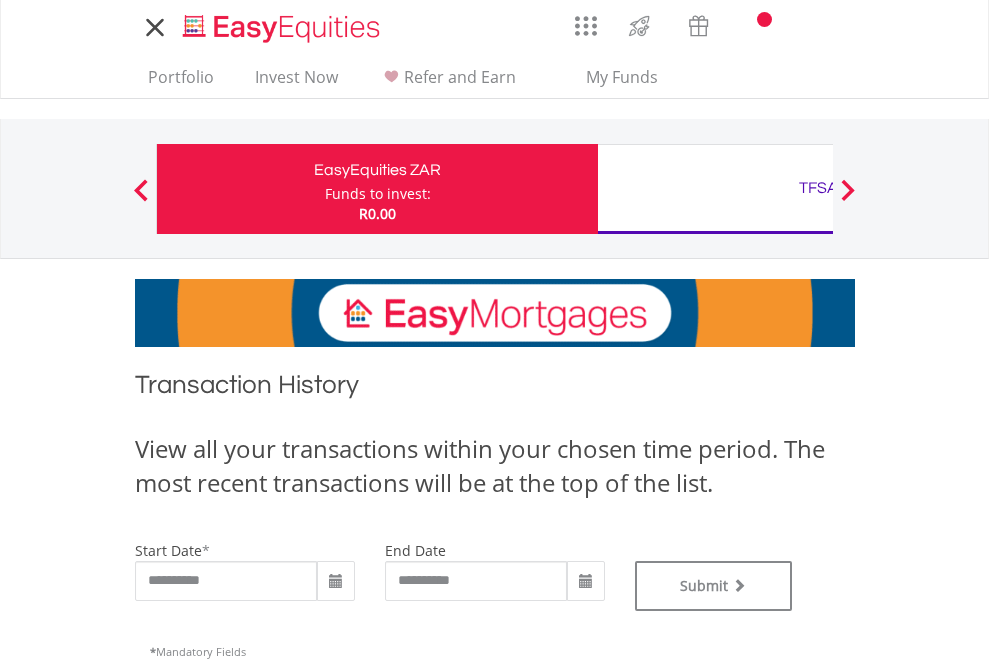 type on "**********" 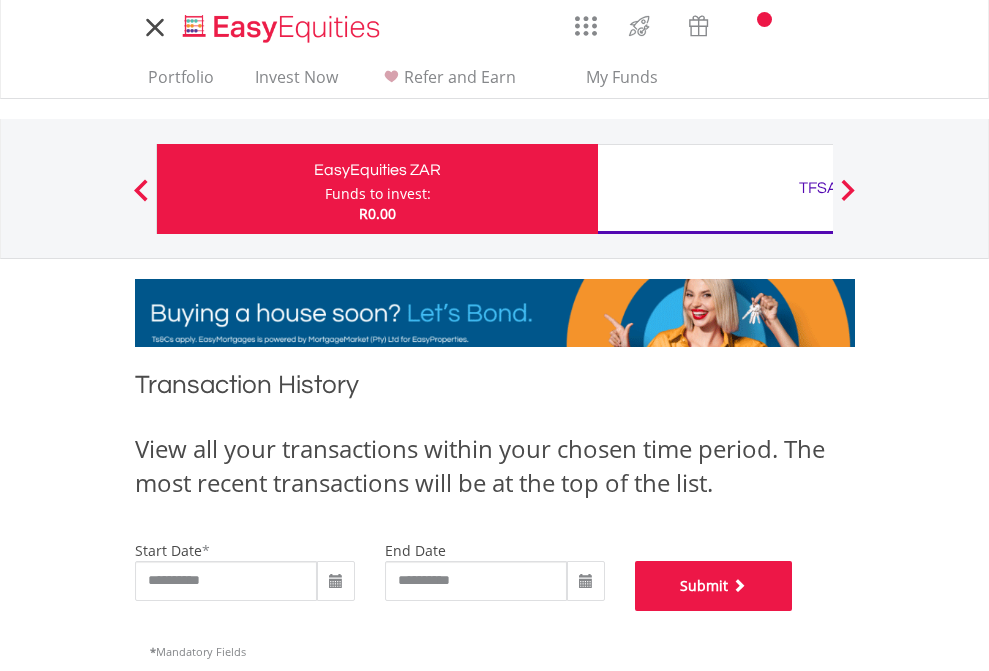 click on "Submit" at bounding box center [714, 586] 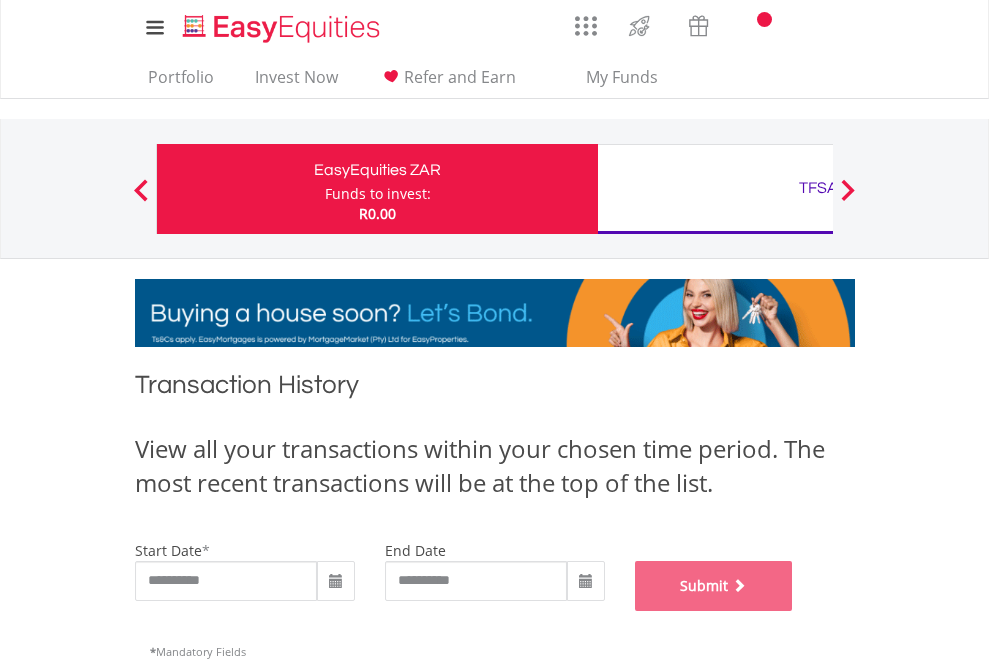 scroll, scrollTop: 811, scrollLeft: 0, axis: vertical 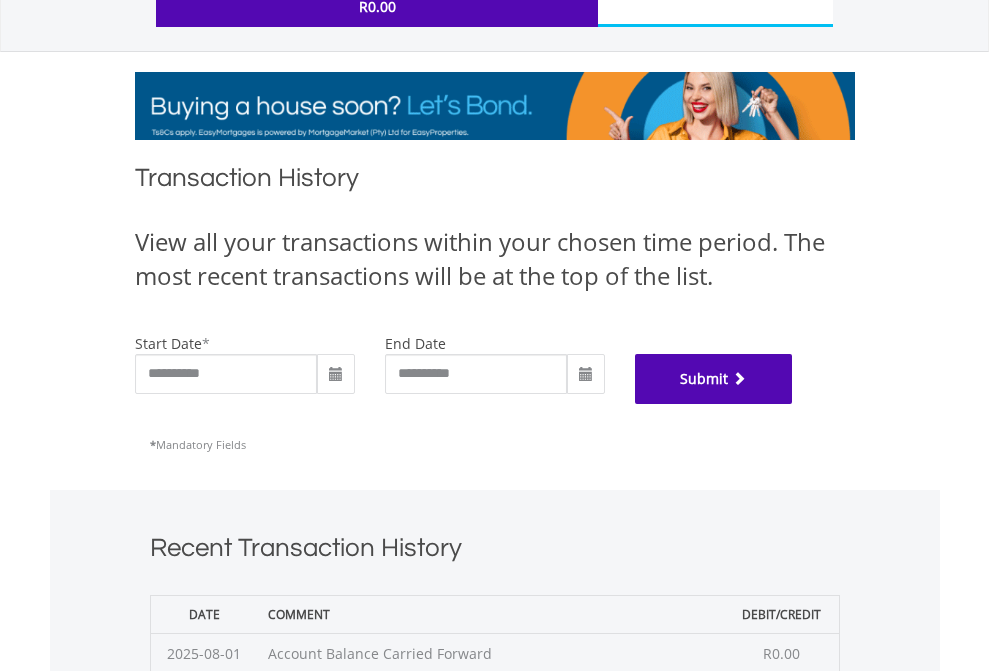click on "Submit" at bounding box center [714, 379] 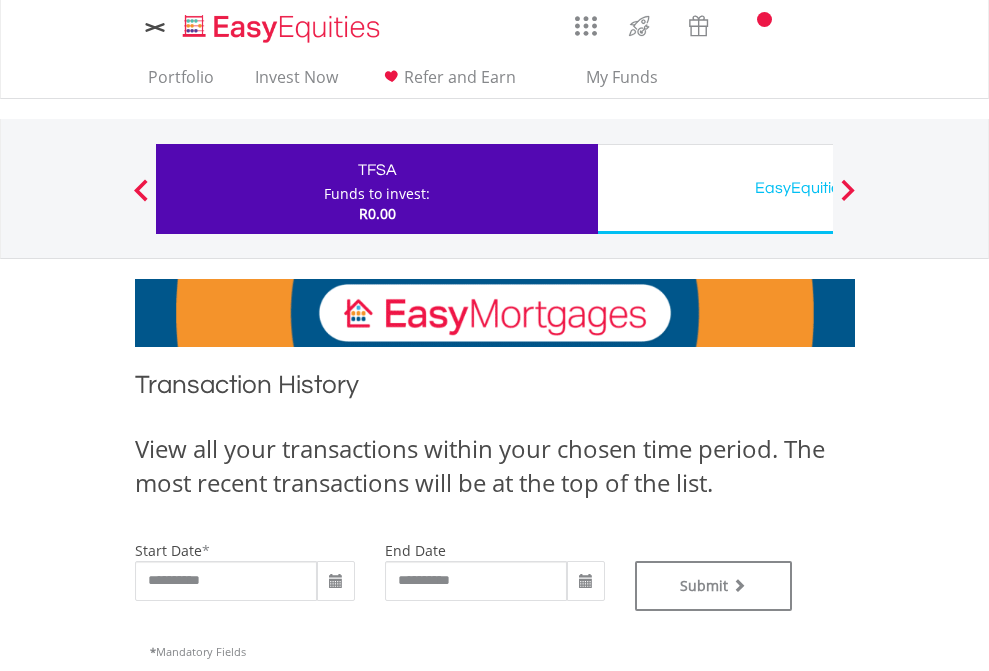 scroll, scrollTop: 0, scrollLeft: 0, axis: both 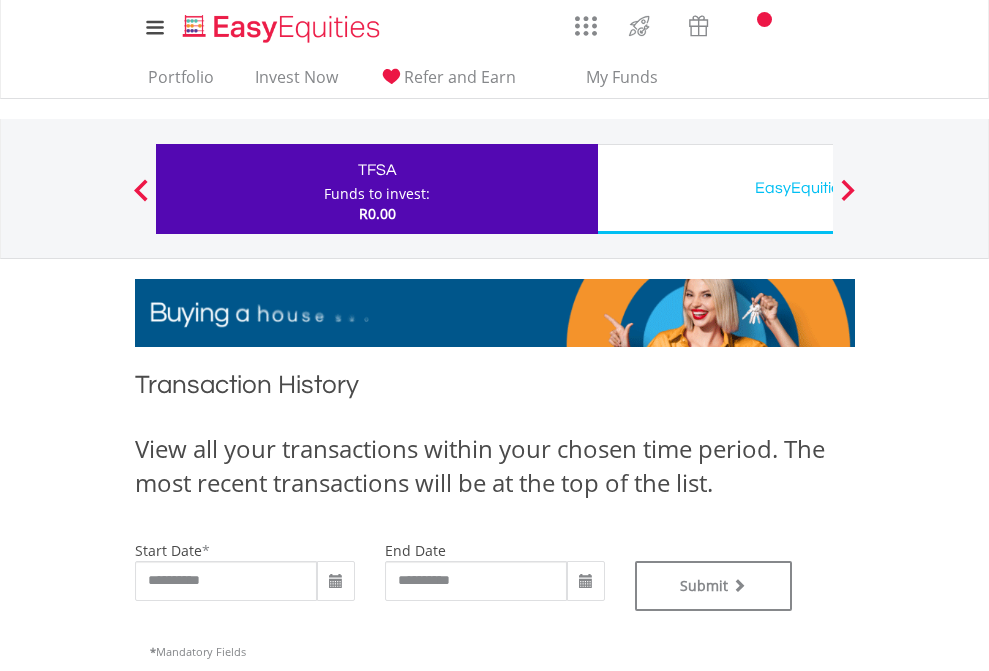 click on "EasyEquities USD" at bounding box center (818, 188) 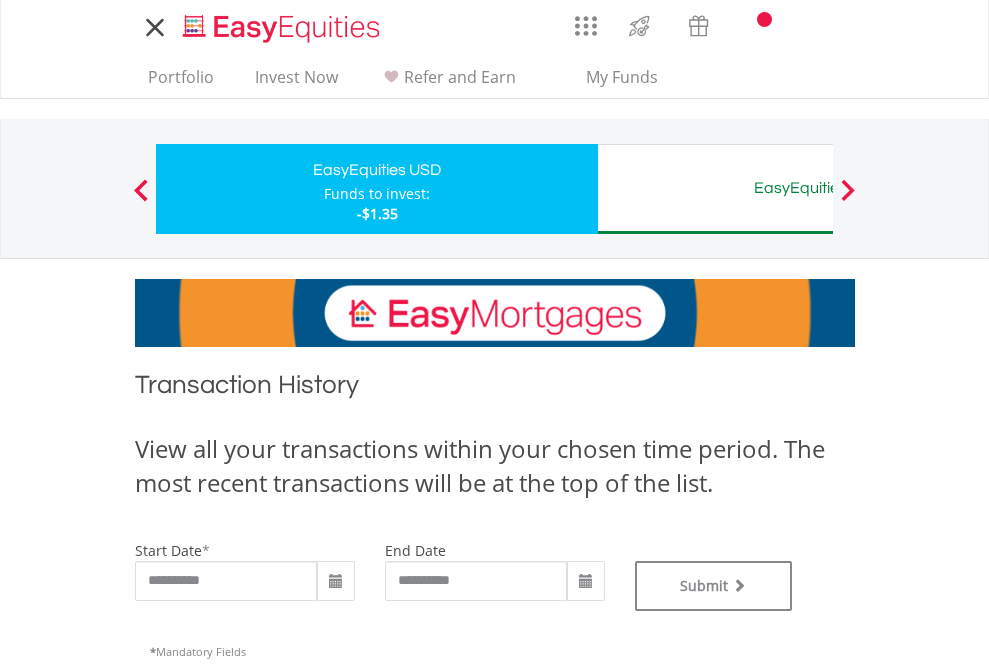 scroll, scrollTop: 0, scrollLeft: 0, axis: both 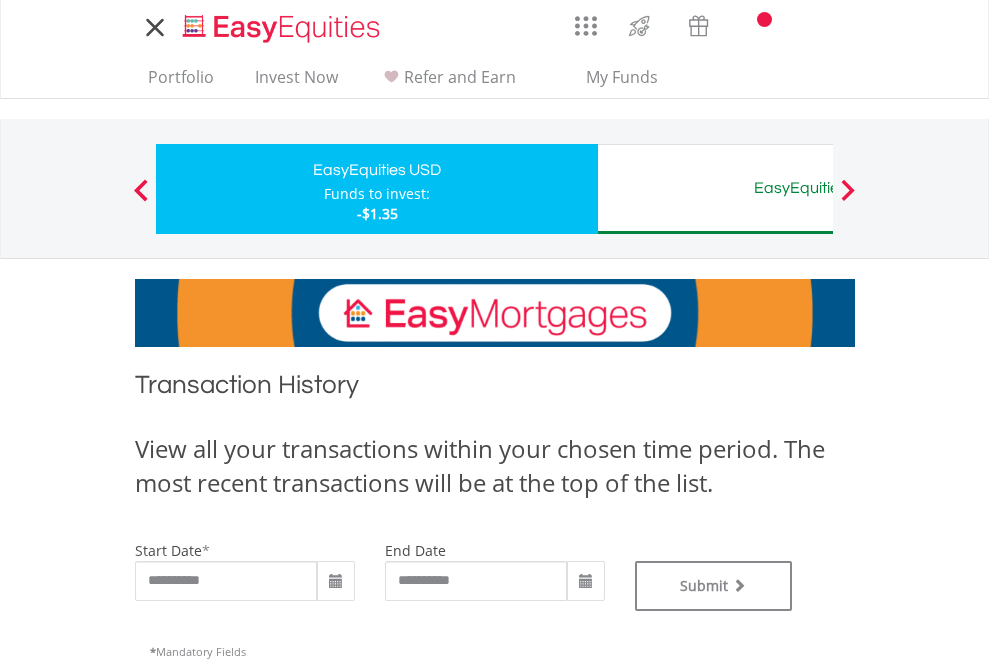 type on "**********" 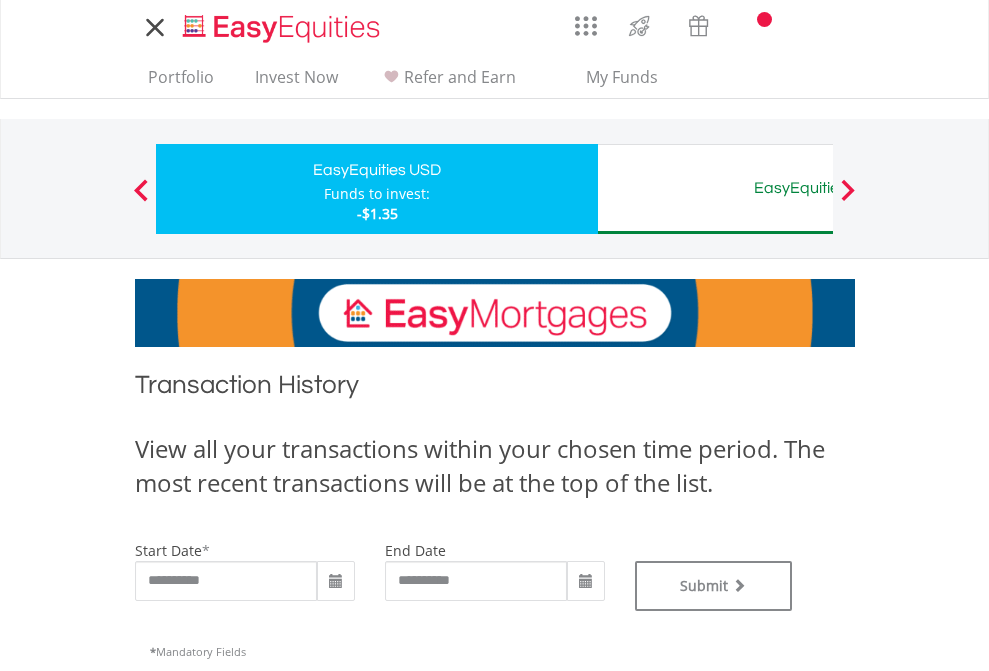 type on "**********" 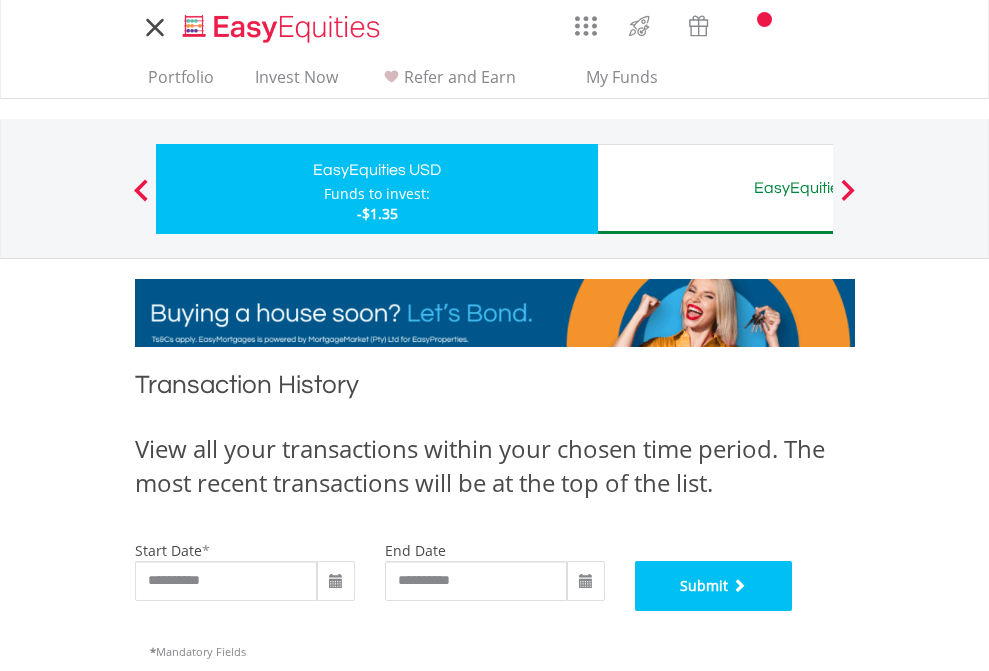 click on "Submit" at bounding box center [714, 586] 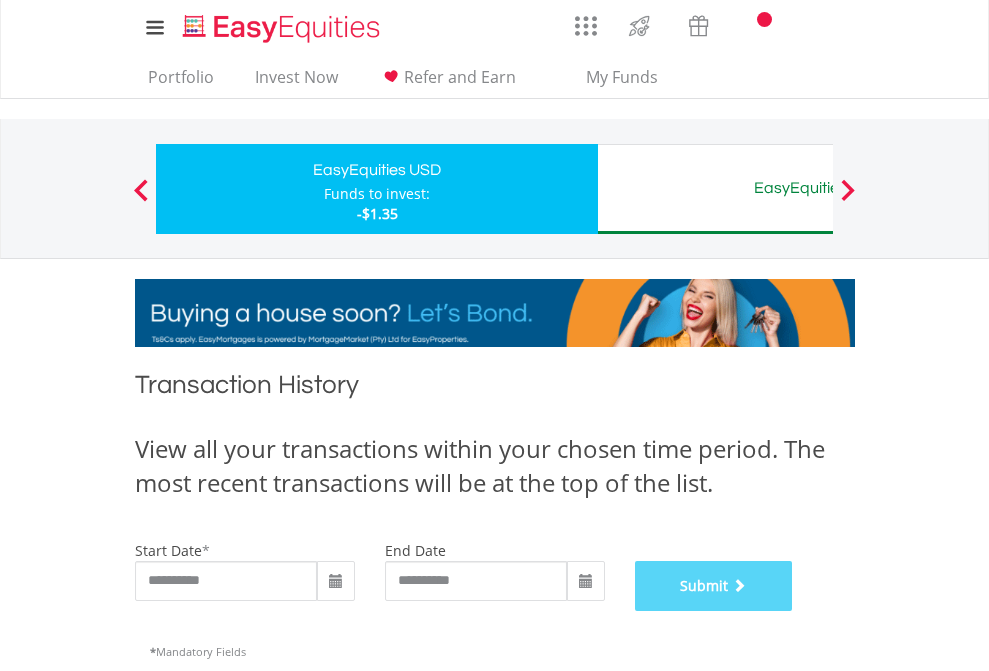 scroll, scrollTop: 811, scrollLeft: 0, axis: vertical 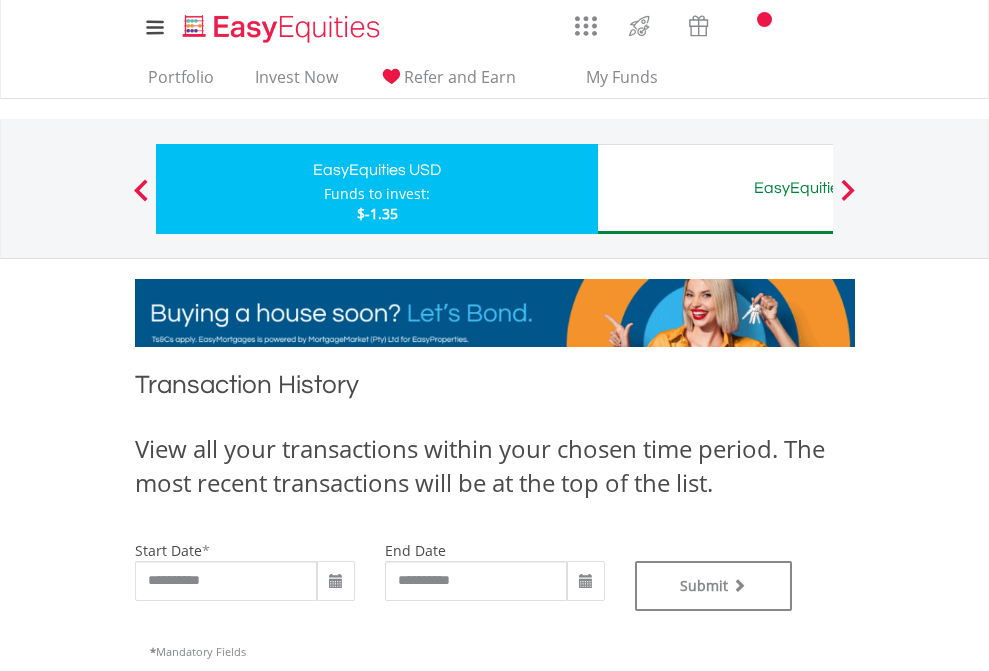 click on "EasyEquities AUD" at bounding box center [818, 188] 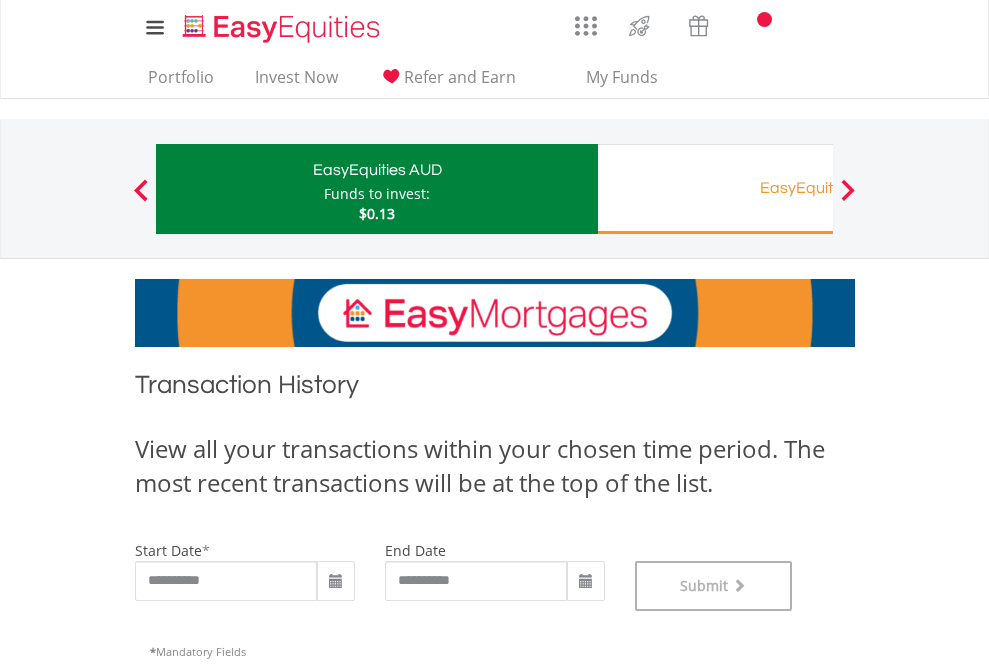 scroll, scrollTop: 811, scrollLeft: 0, axis: vertical 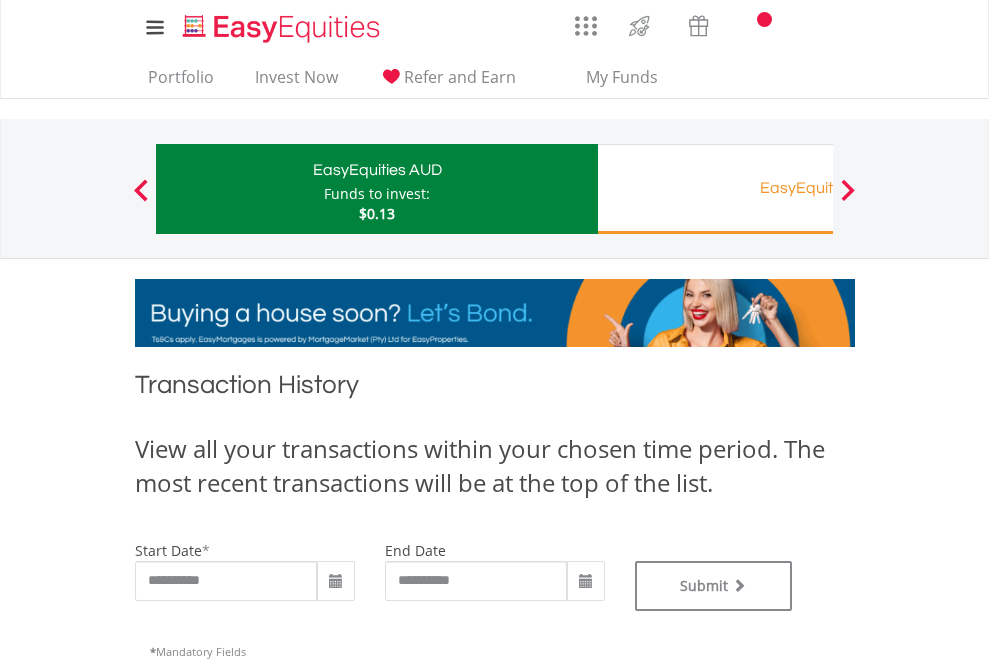 click on "EasyEquities RA" at bounding box center [818, 188] 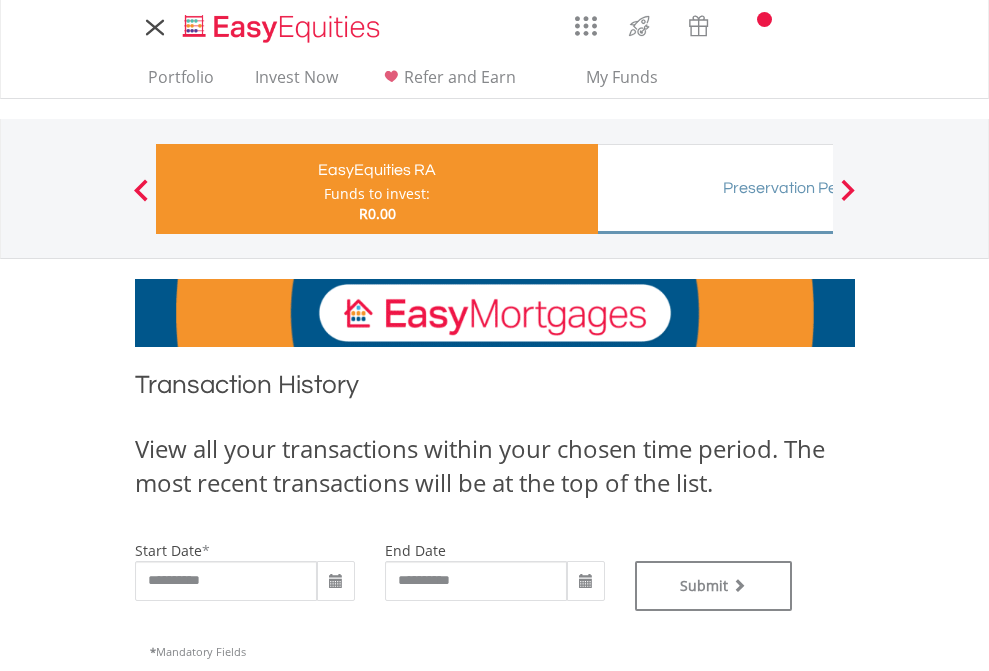 scroll, scrollTop: 0, scrollLeft: 0, axis: both 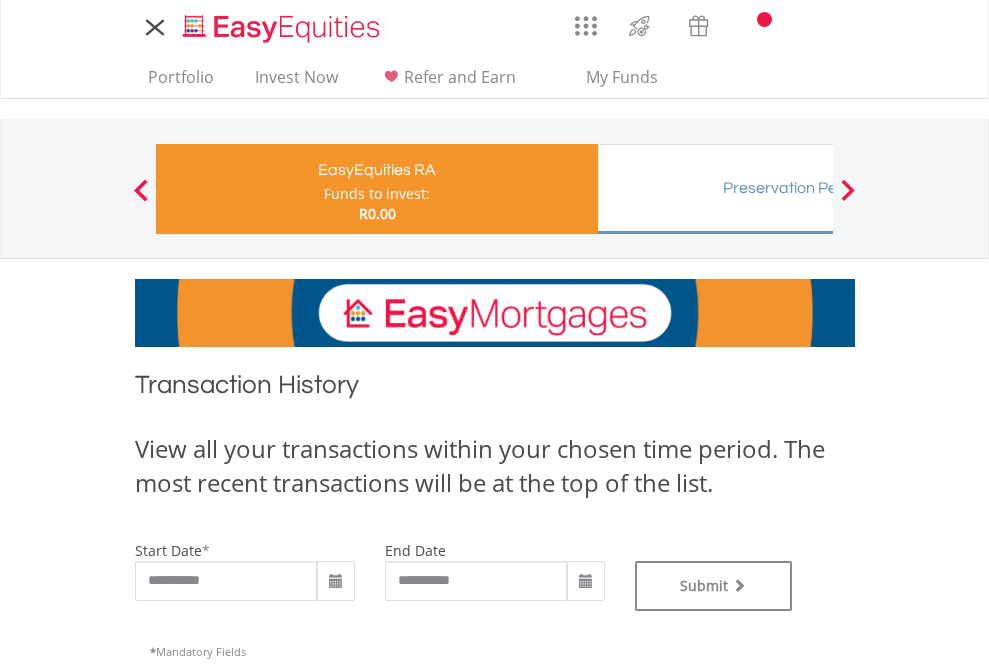 type on "**********" 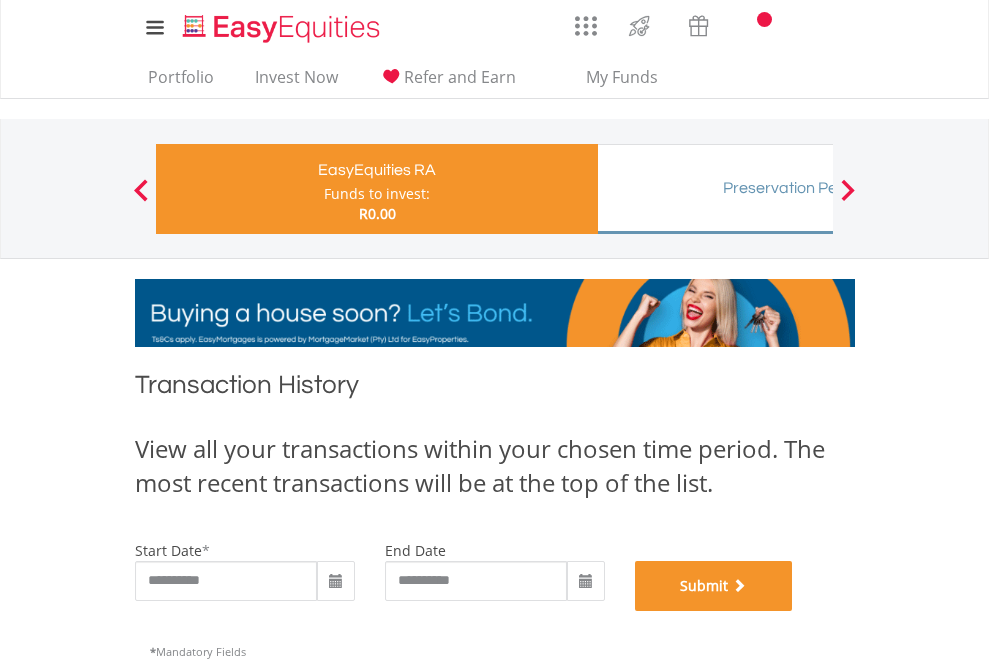 click on "Submit" at bounding box center [714, 586] 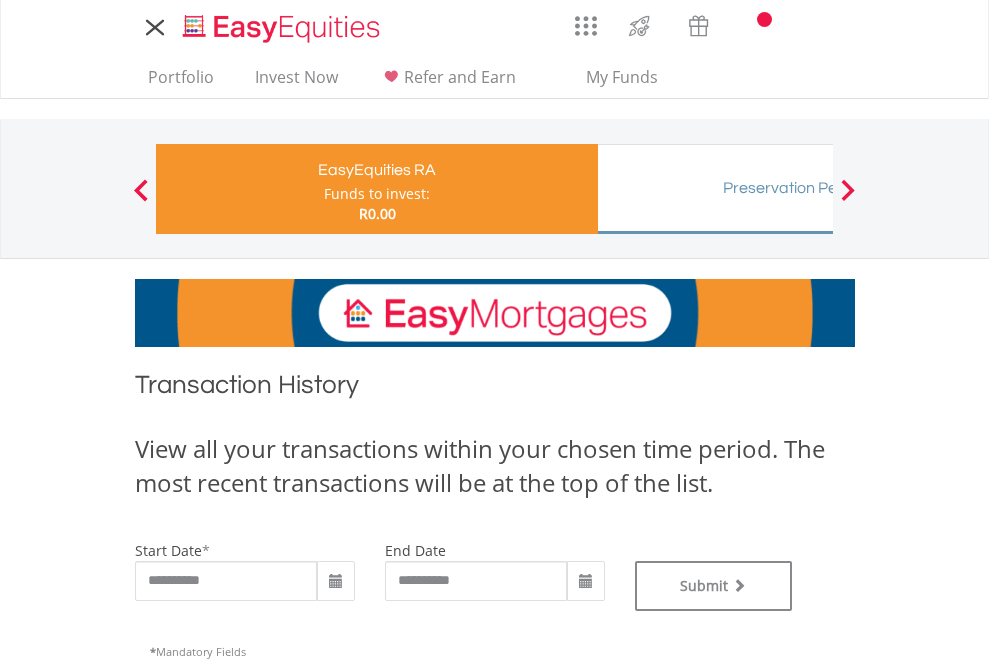 scroll, scrollTop: 0, scrollLeft: 0, axis: both 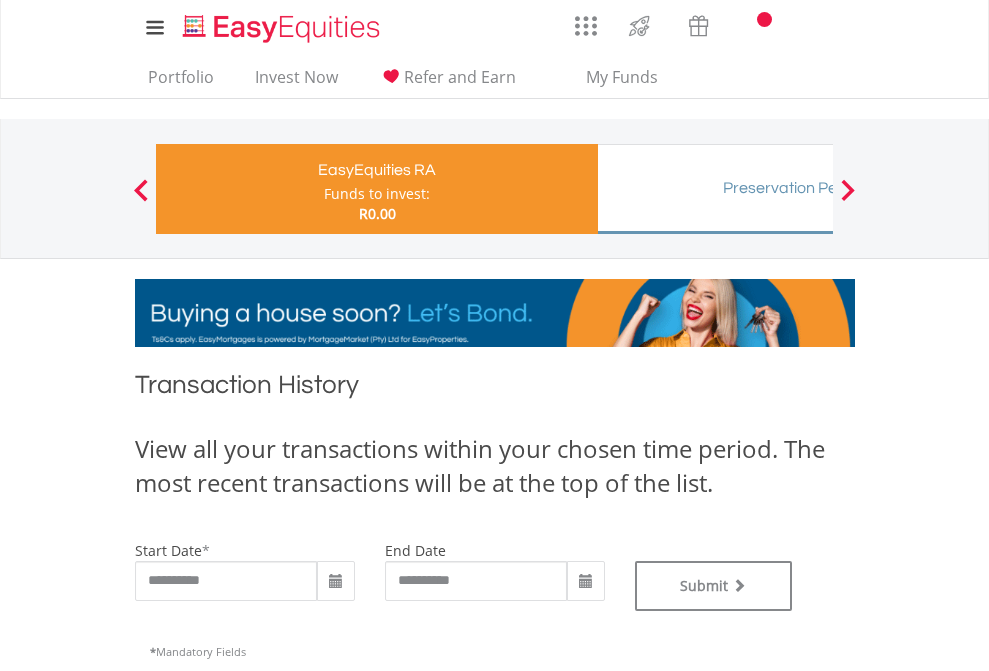click on "Preservation Pension Fund" at bounding box center (818, 188) 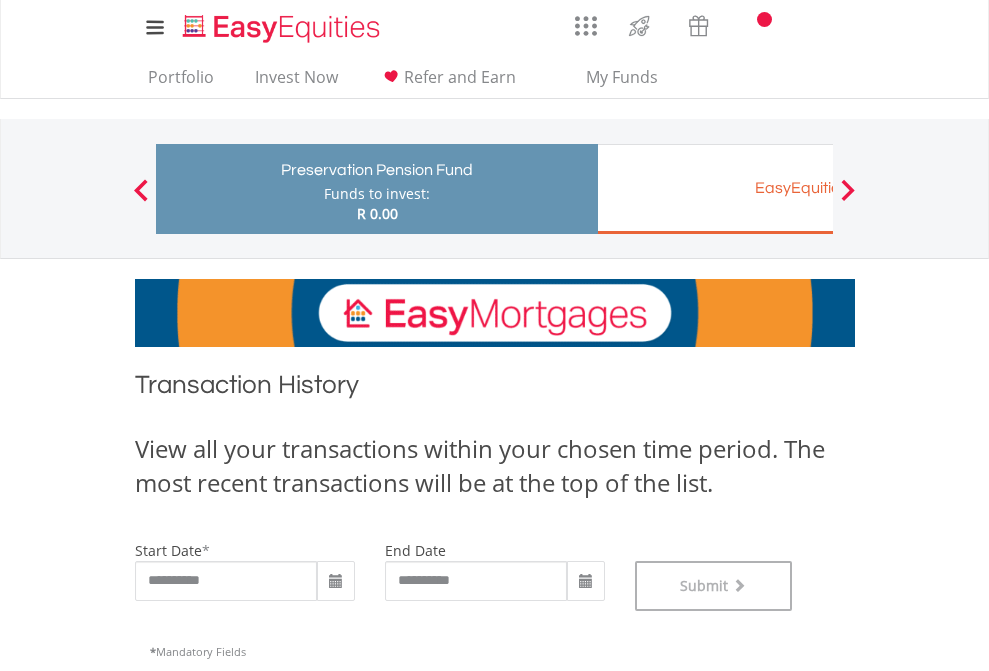 scroll, scrollTop: 811, scrollLeft: 0, axis: vertical 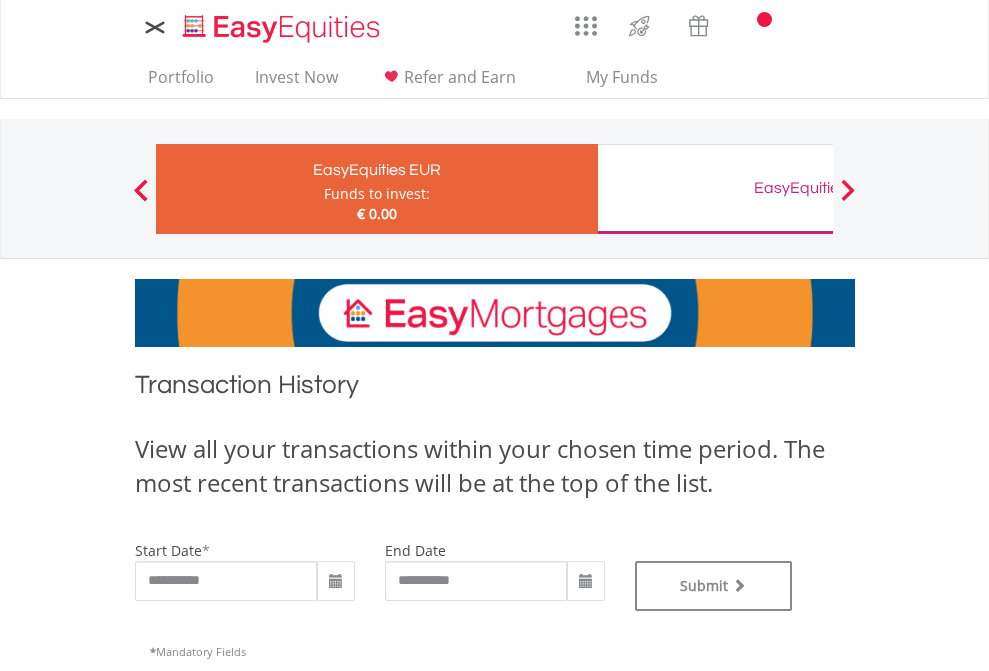 type on "**********" 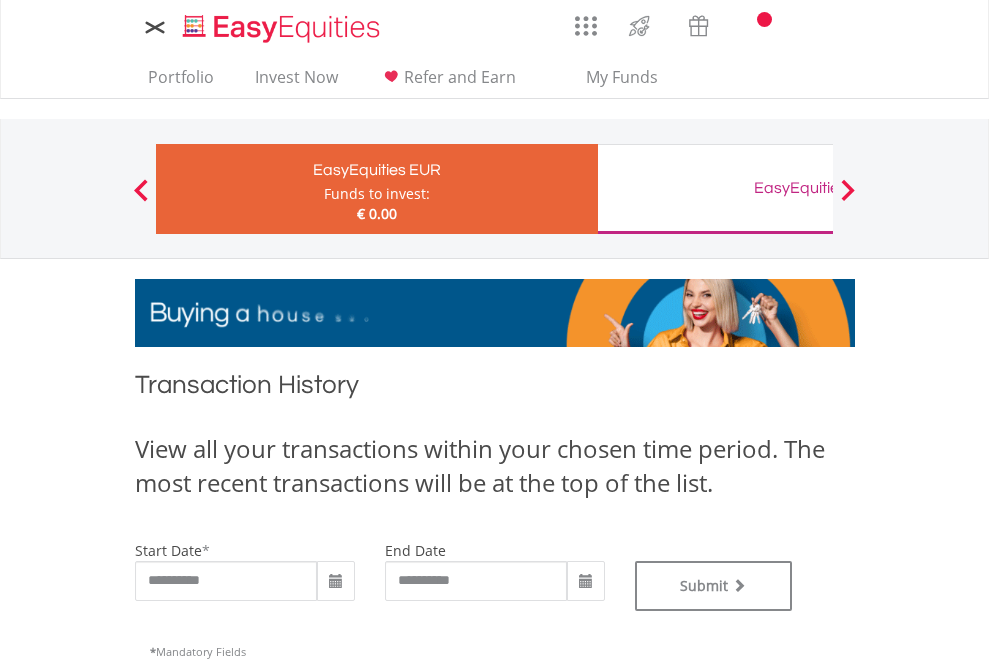 type on "**********" 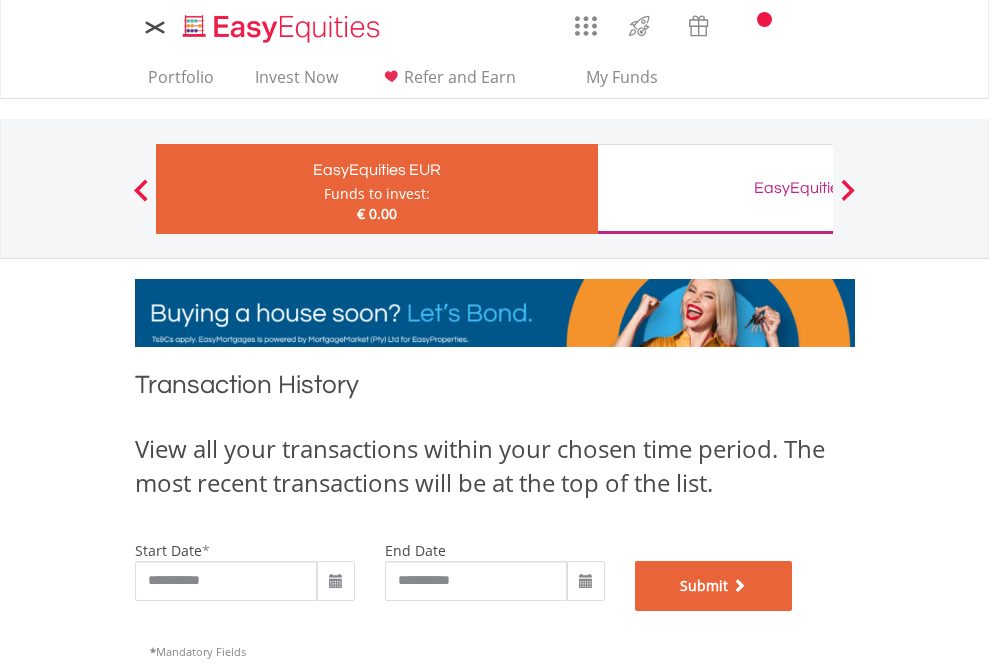 click on "Submit" at bounding box center [714, 586] 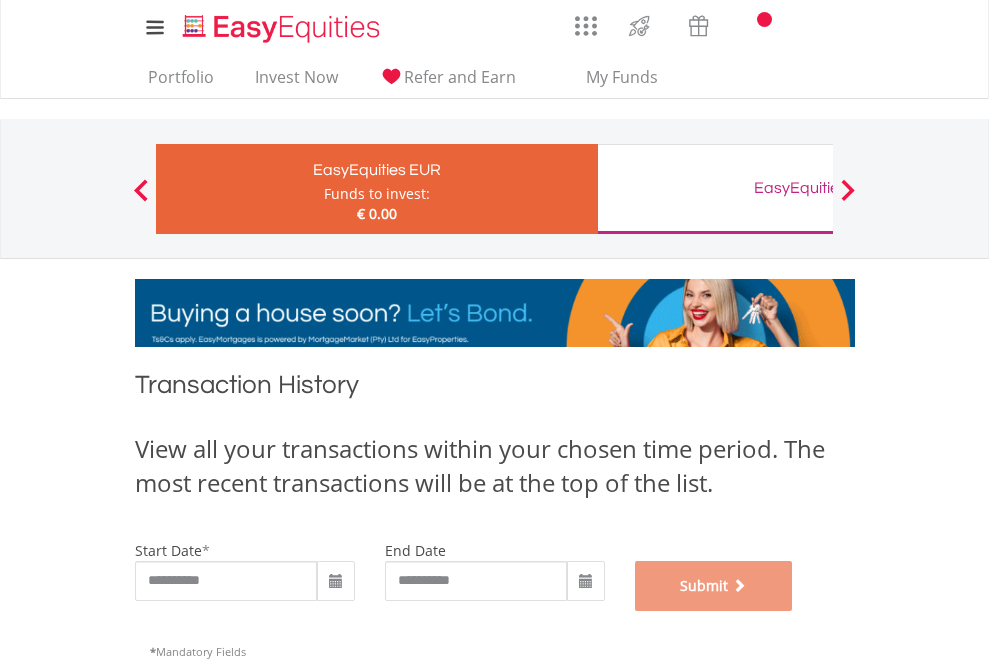 scroll, scrollTop: 811, scrollLeft: 0, axis: vertical 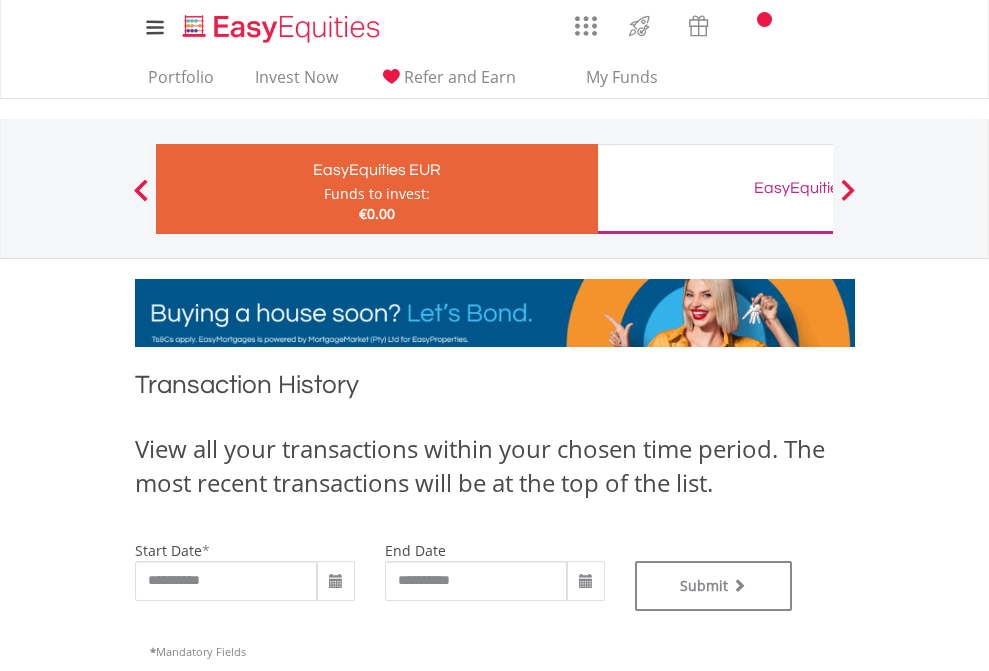 click on "EasyEquities GBP" at bounding box center (818, 188) 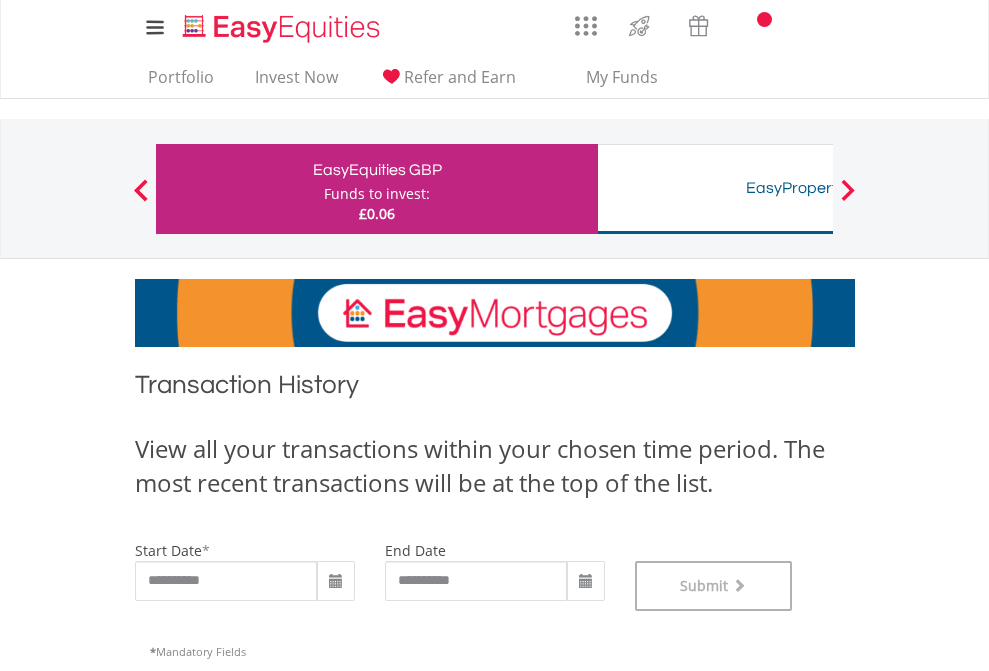 scroll, scrollTop: 811, scrollLeft: 0, axis: vertical 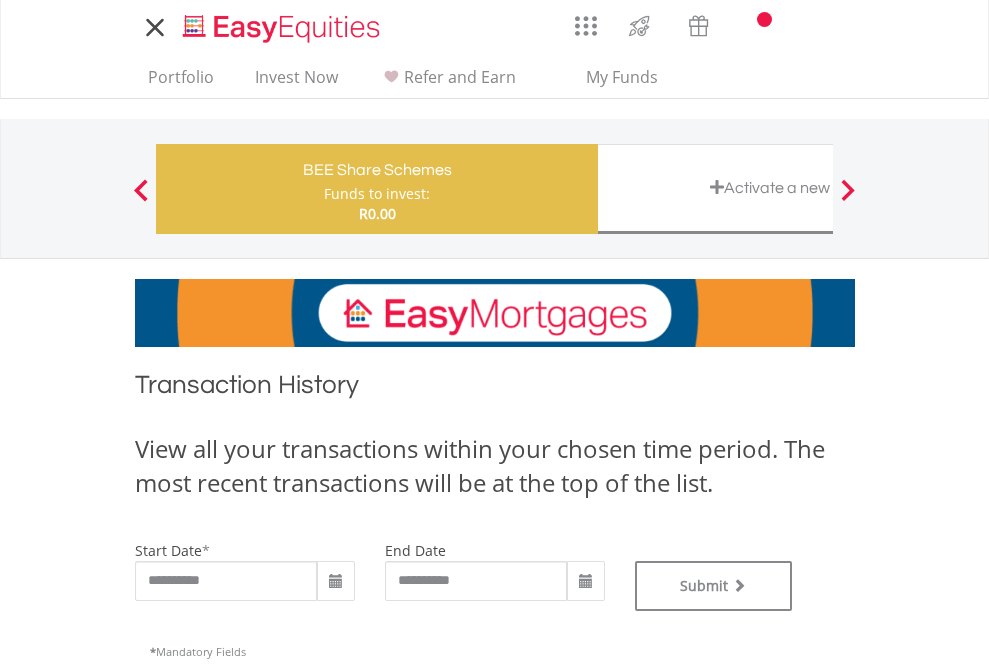 type on "**********" 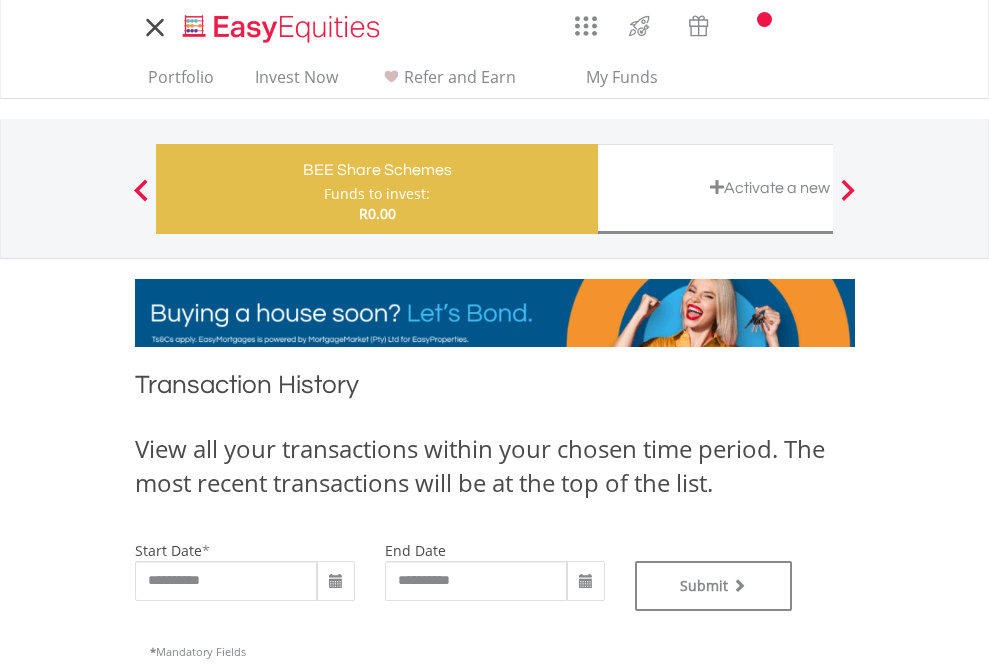 type on "**********" 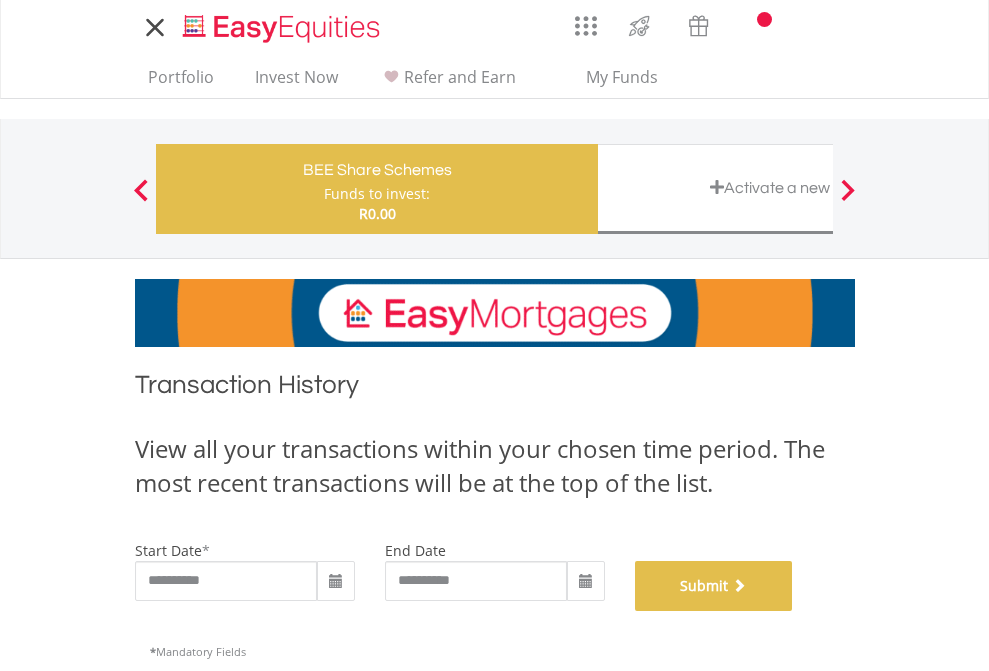 click on "Submit" at bounding box center (714, 586) 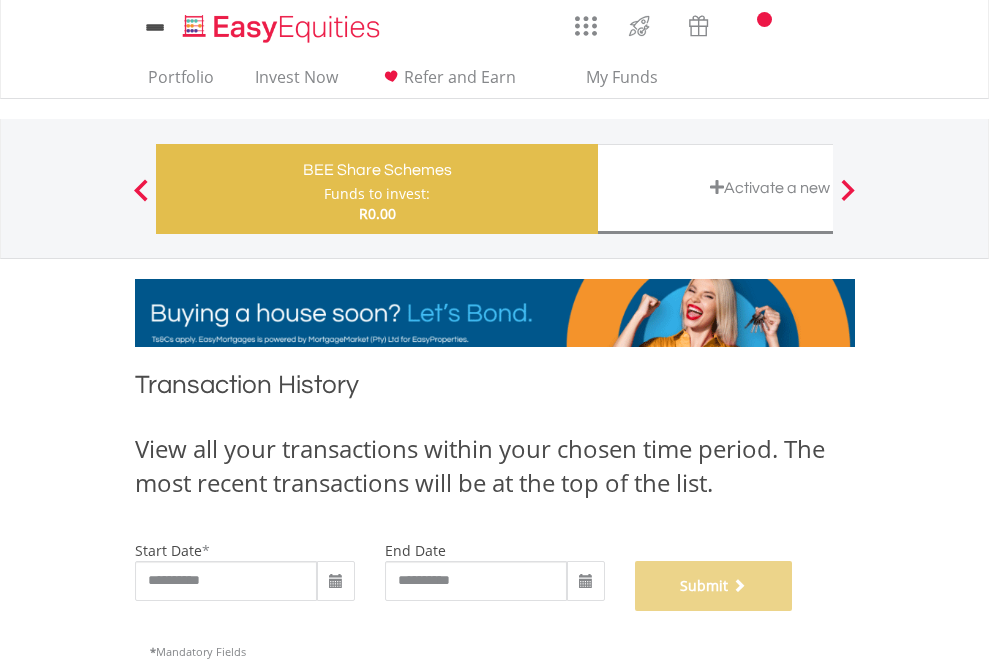 scroll, scrollTop: 811, scrollLeft: 0, axis: vertical 